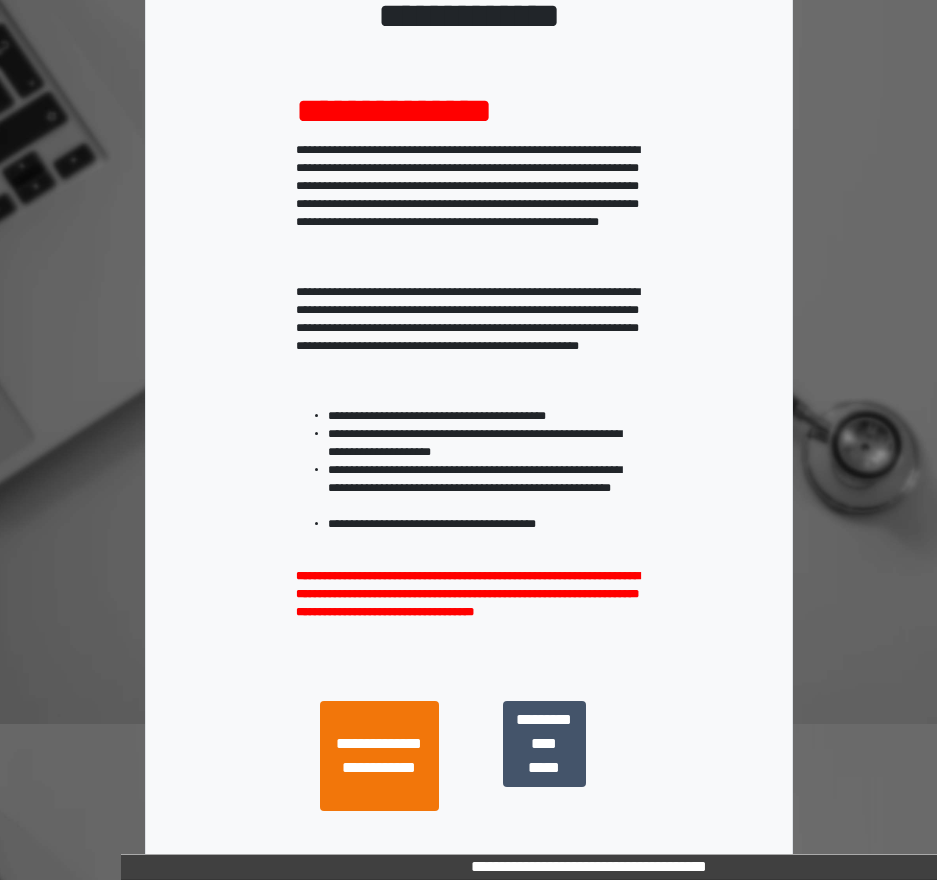 scroll, scrollTop: 287, scrollLeft: 0, axis: vertical 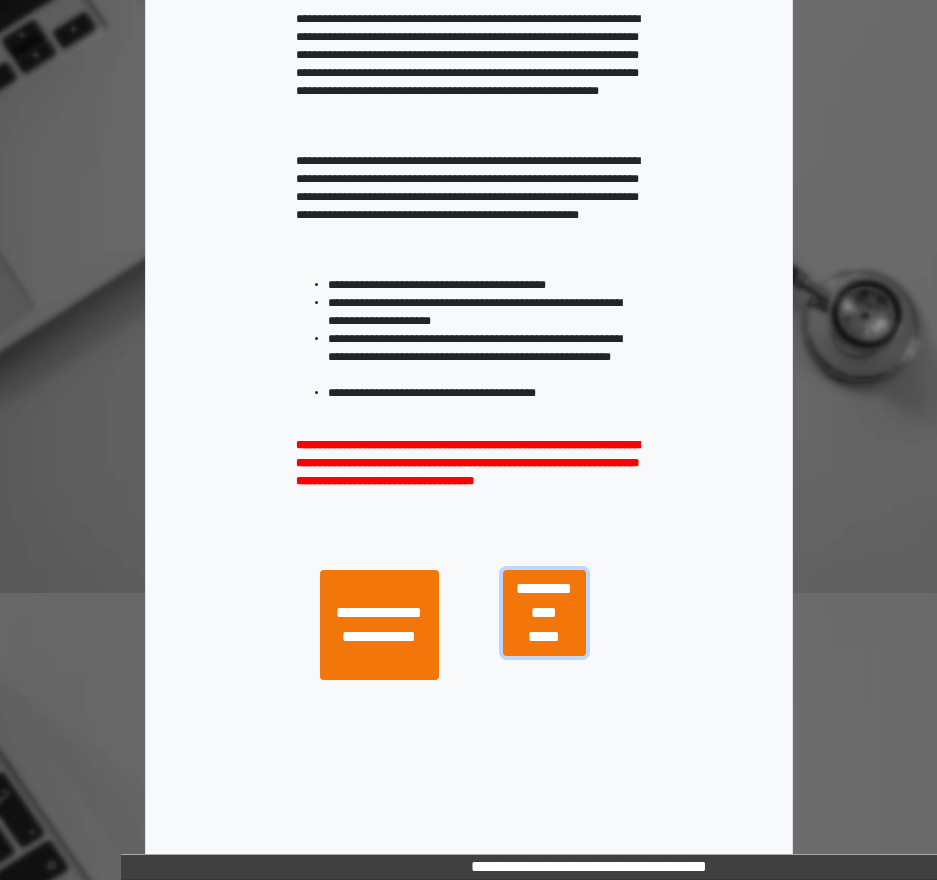 click on "**********" at bounding box center (544, 613) 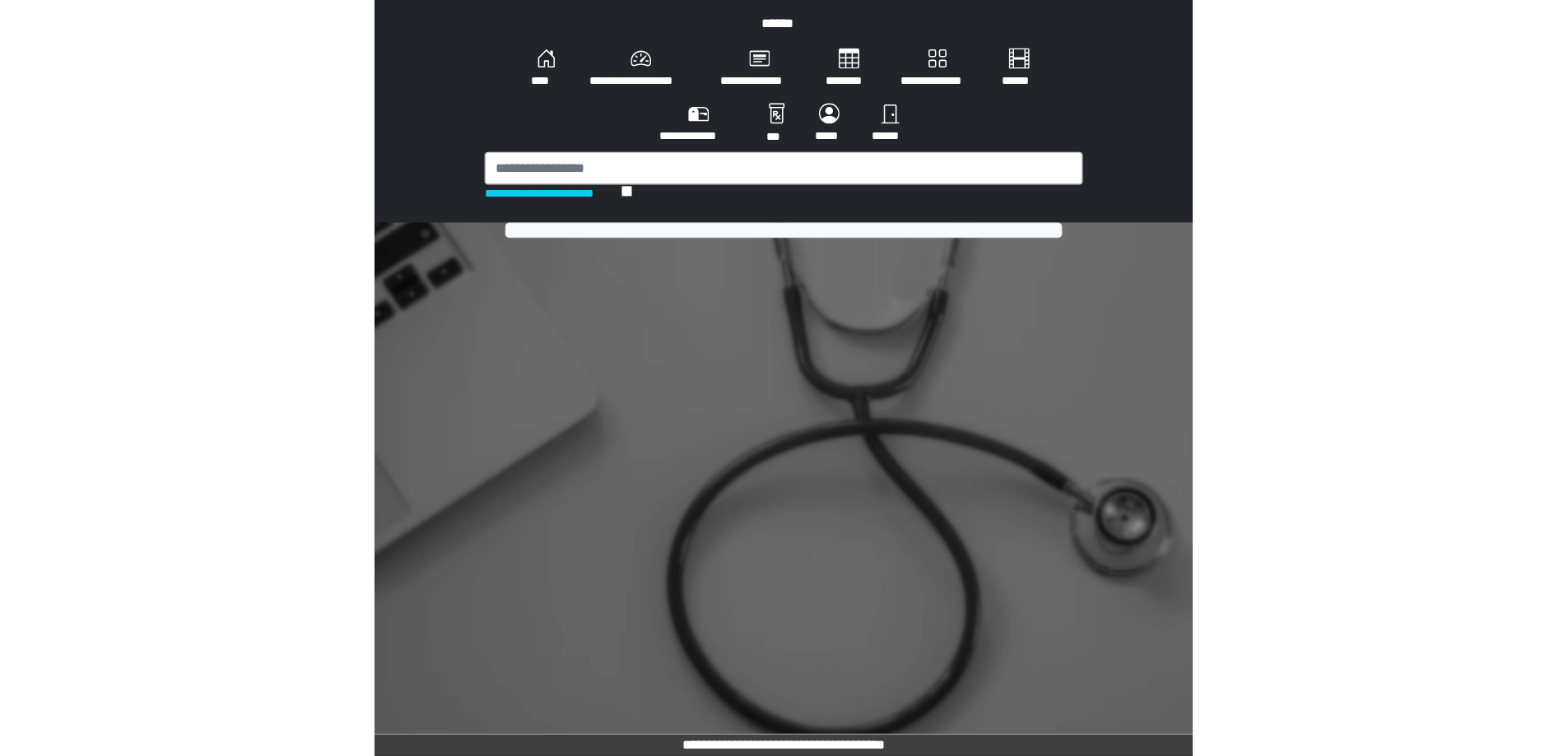scroll, scrollTop: 0, scrollLeft: 0, axis: both 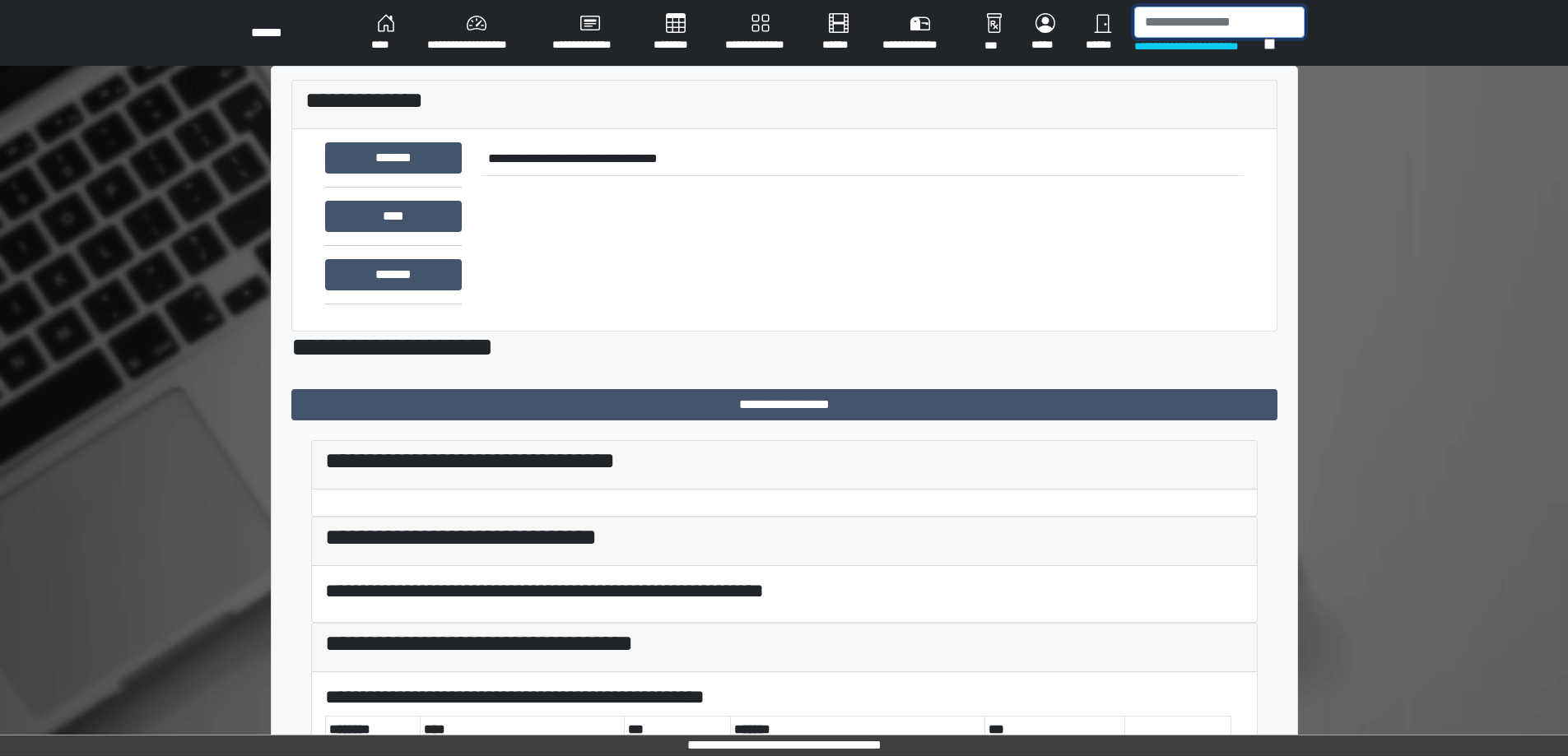 click at bounding box center [1219, 22] 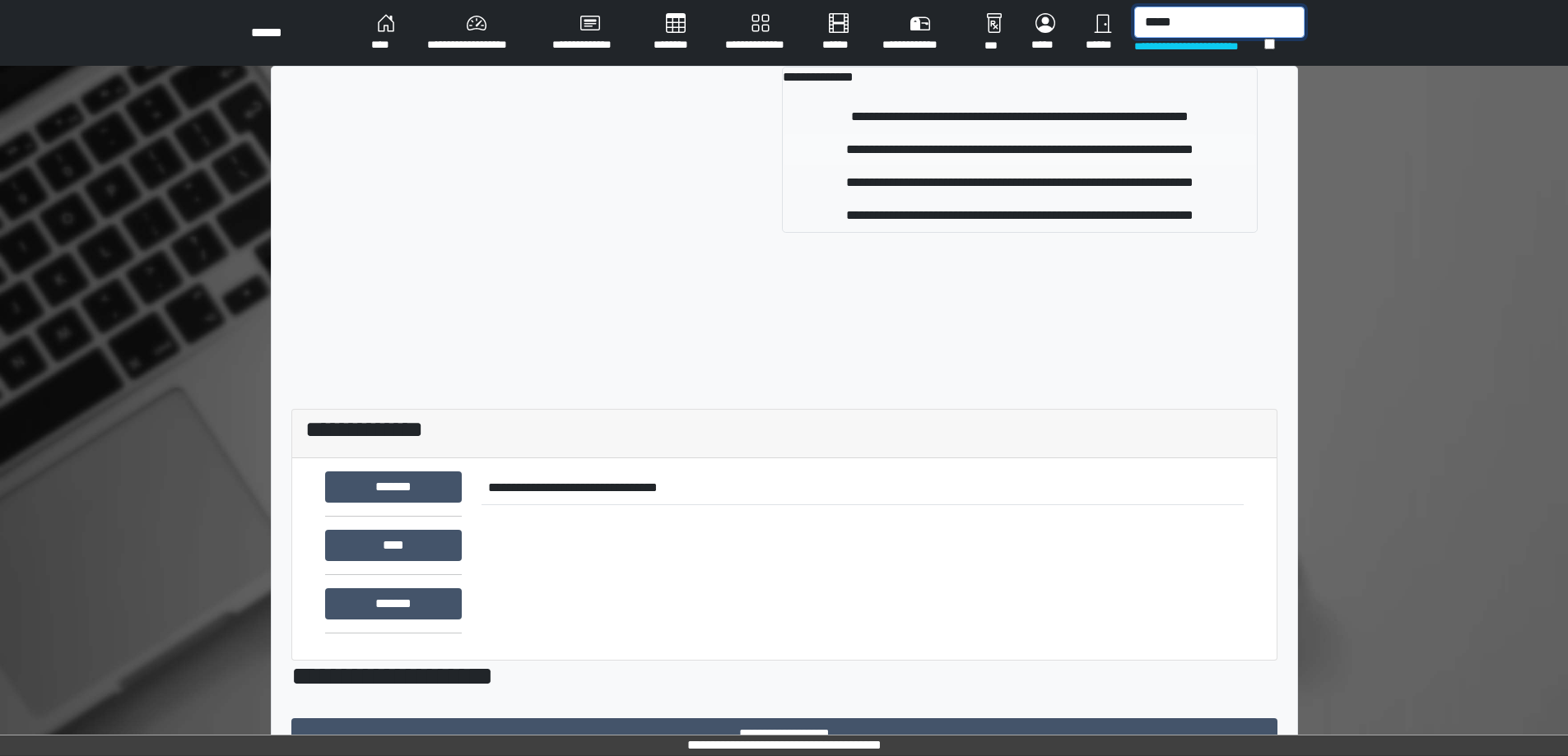 type on "*****" 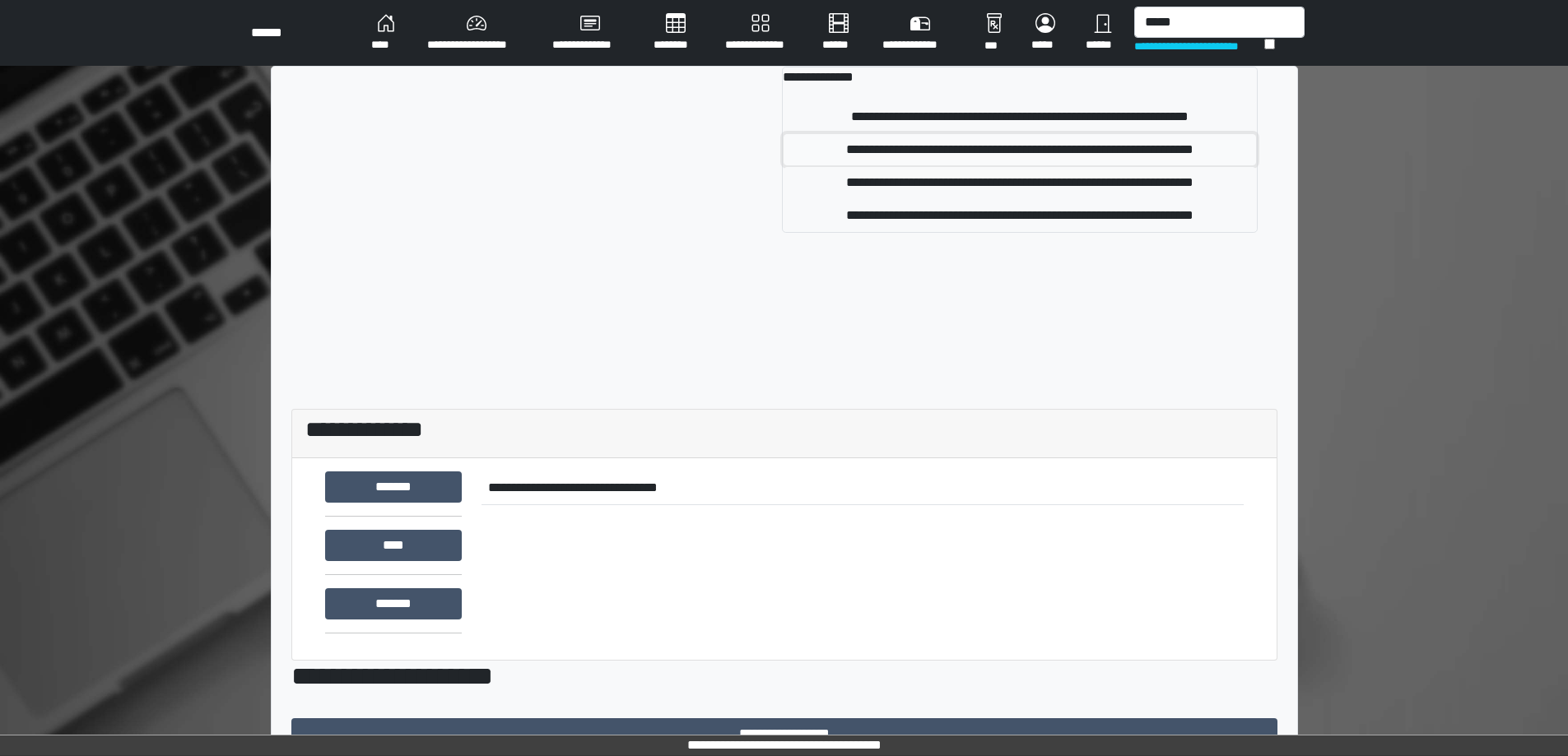 click on "**********" at bounding box center (1019, 150) 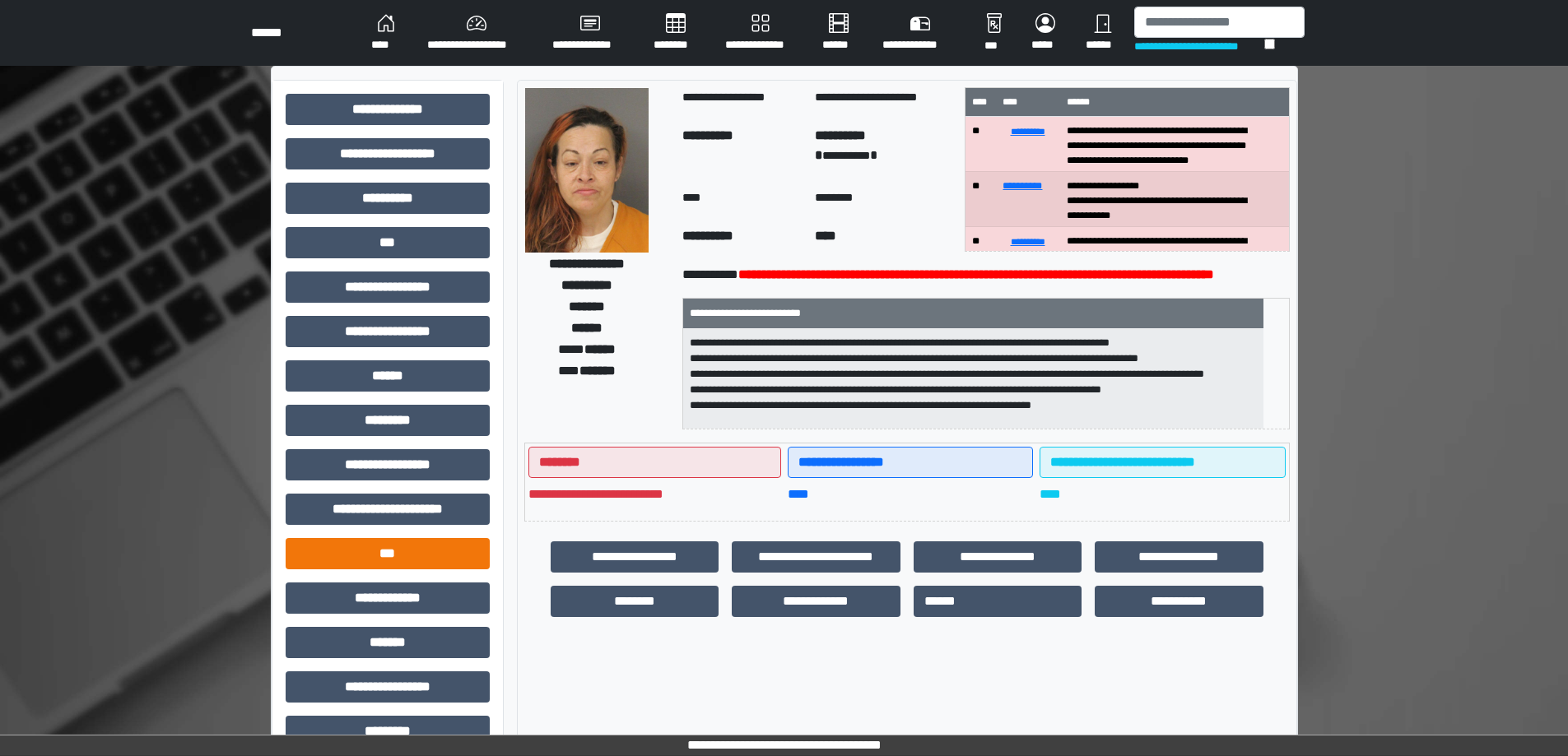 scroll, scrollTop: 82, scrollLeft: 0, axis: vertical 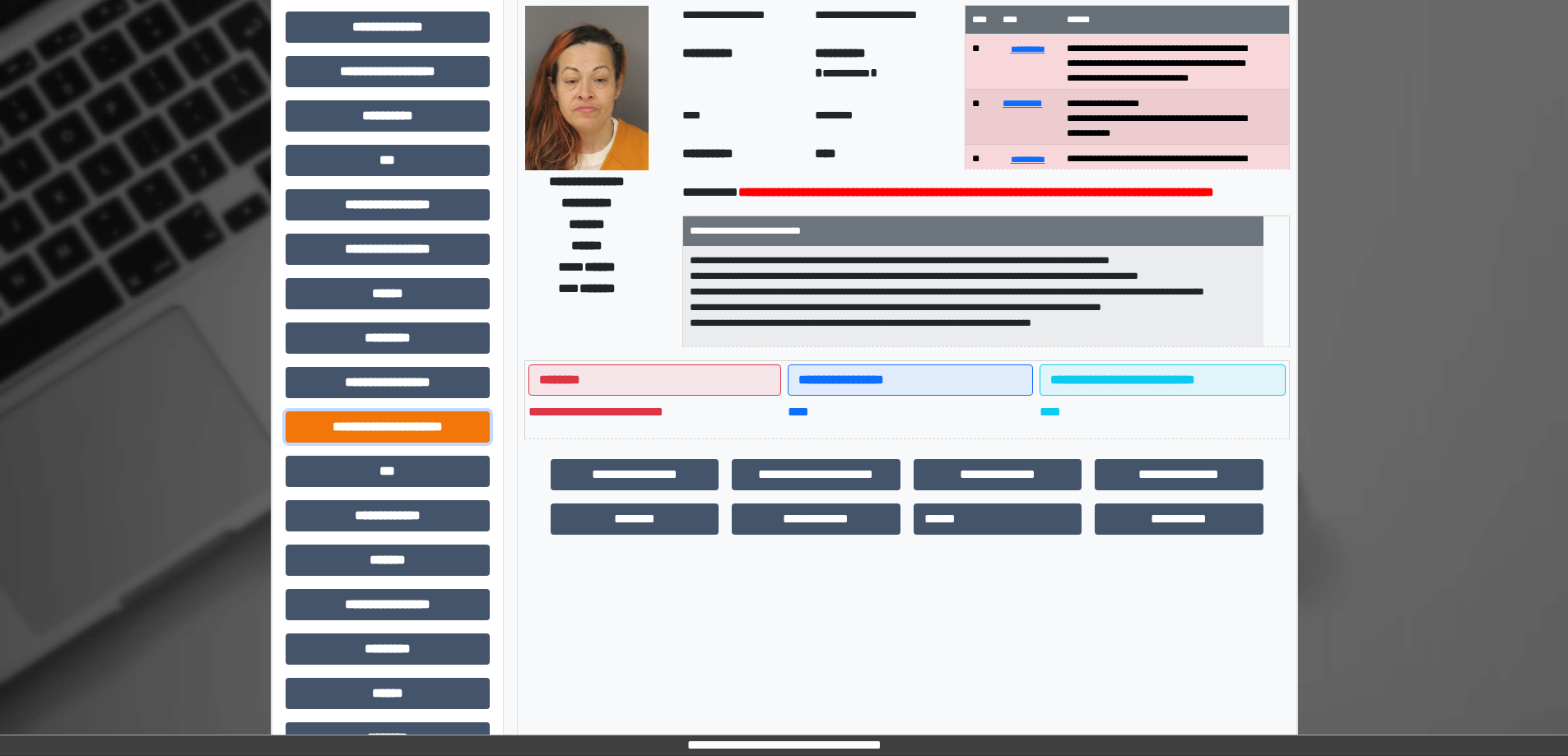 click on "**********" at bounding box center [388, 427] 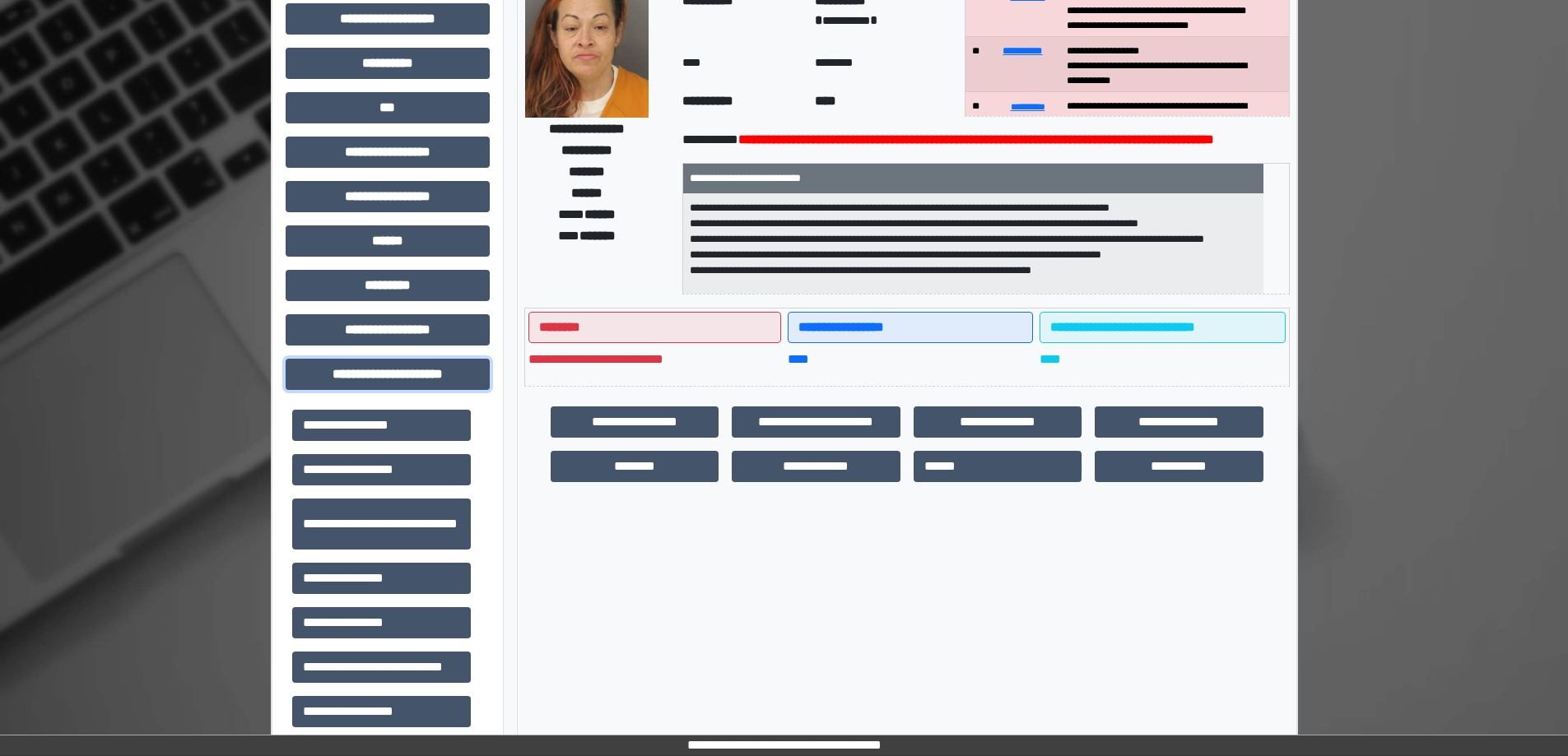 scroll, scrollTop: 165, scrollLeft: 0, axis: vertical 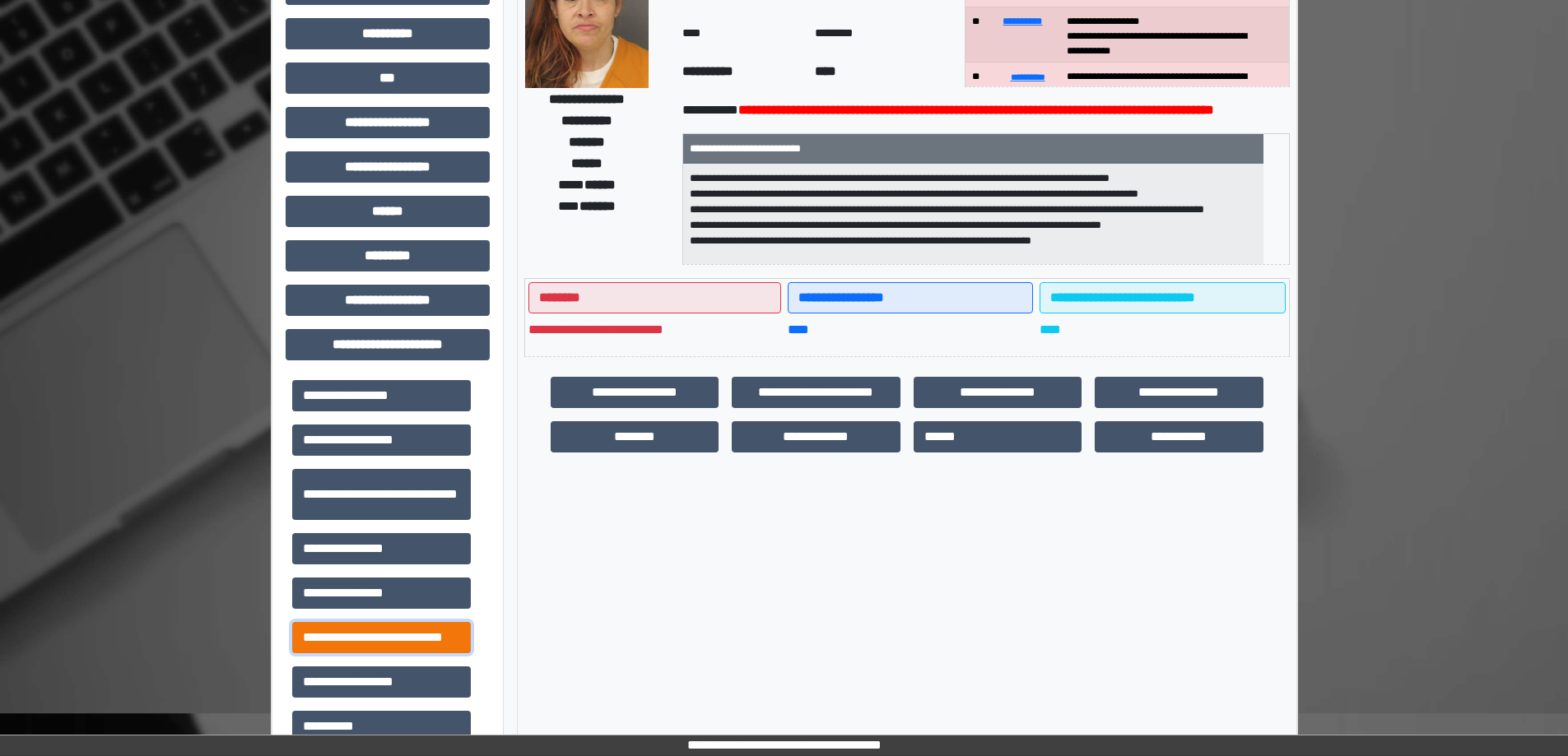 click on "**********" at bounding box center [381, 638] 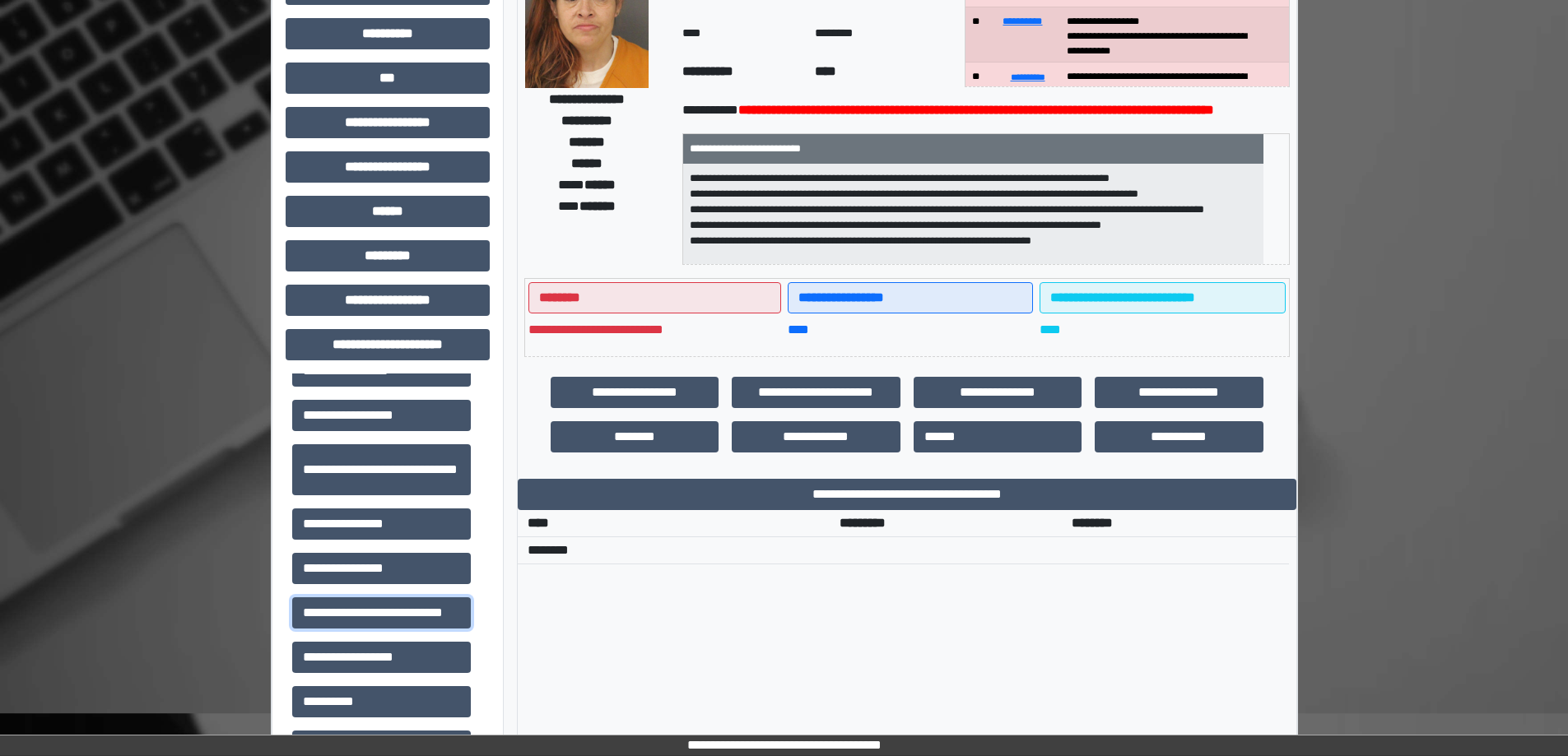 scroll, scrollTop: 38, scrollLeft: 0, axis: vertical 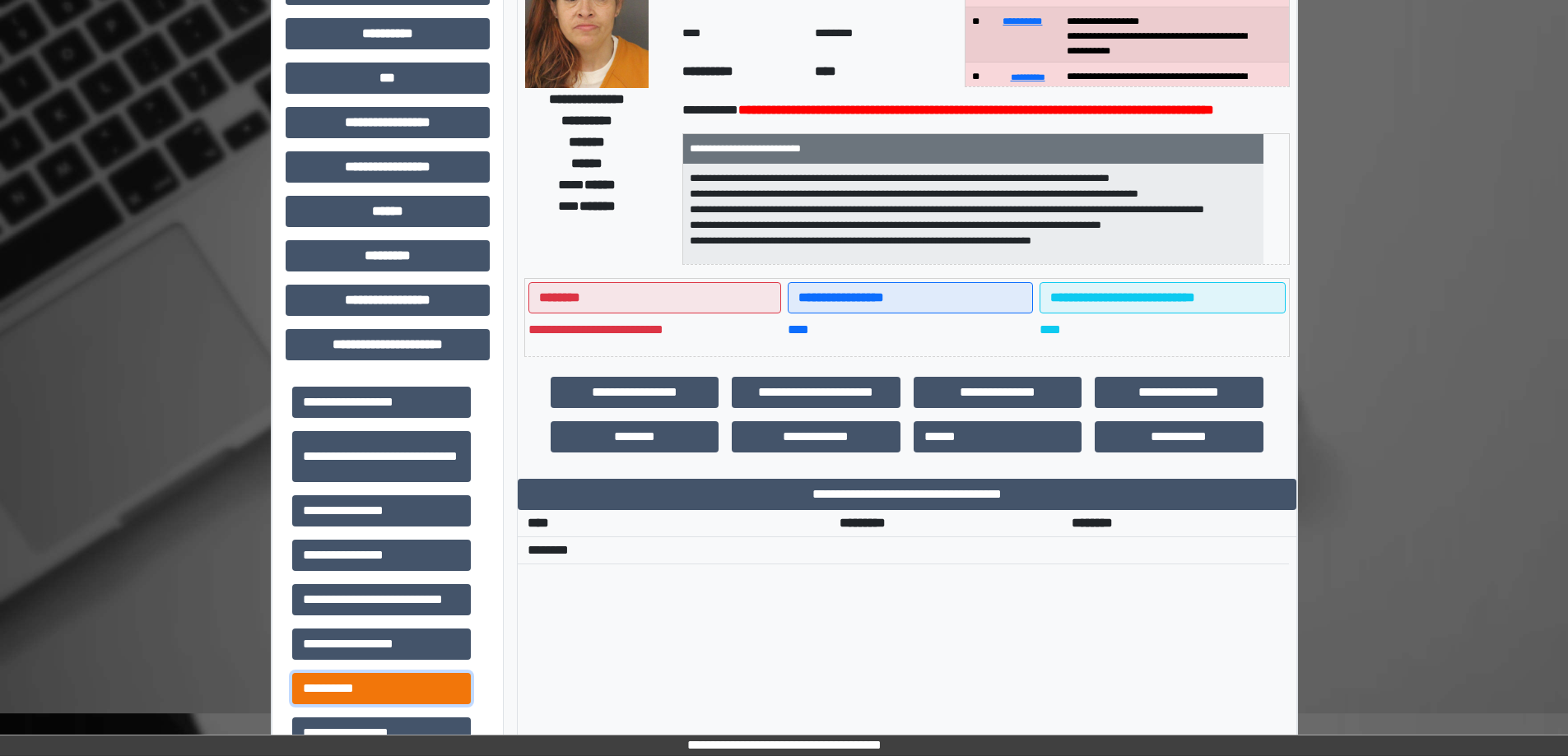 click on "**********" at bounding box center (381, 689) 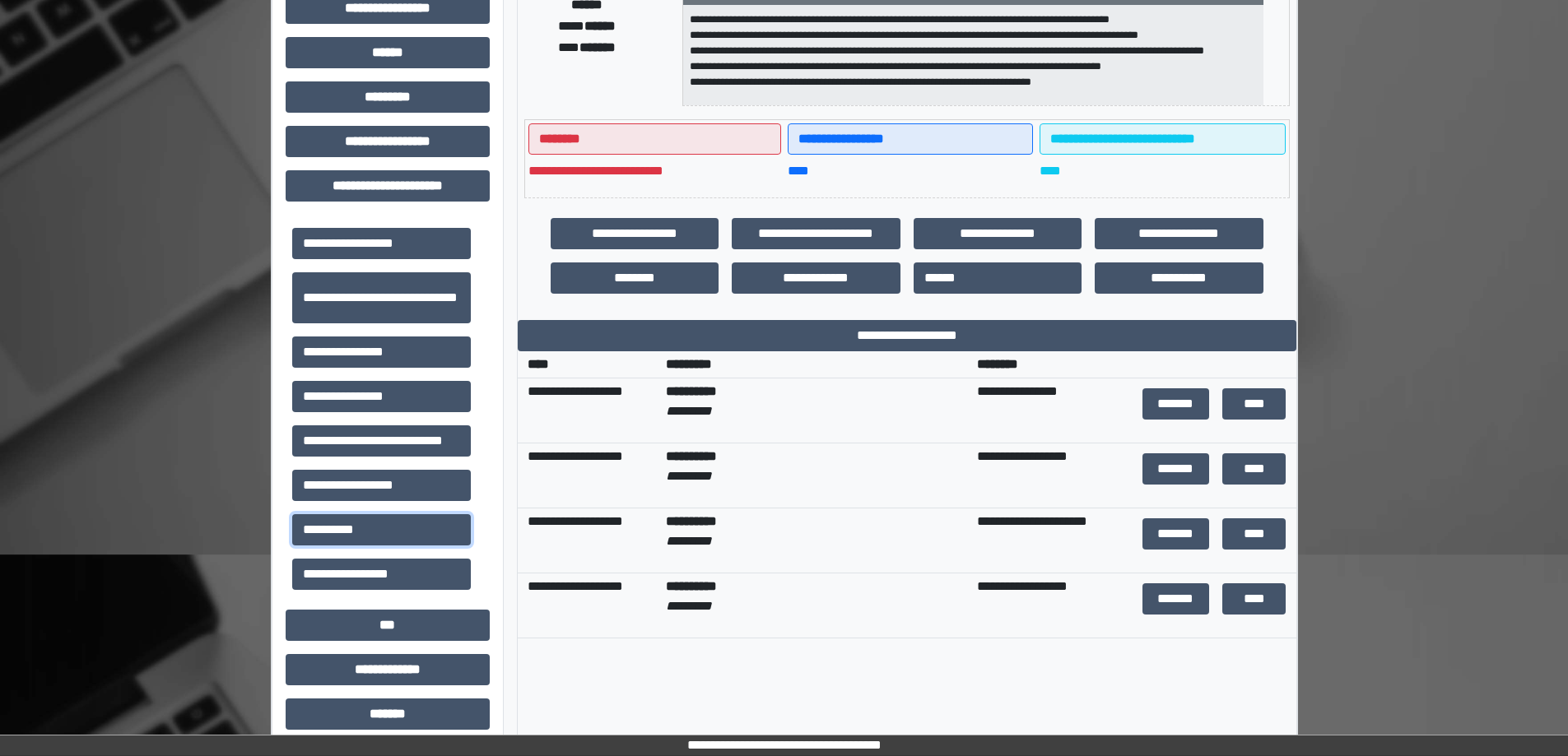 scroll, scrollTop: 329, scrollLeft: 0, axis: vertical 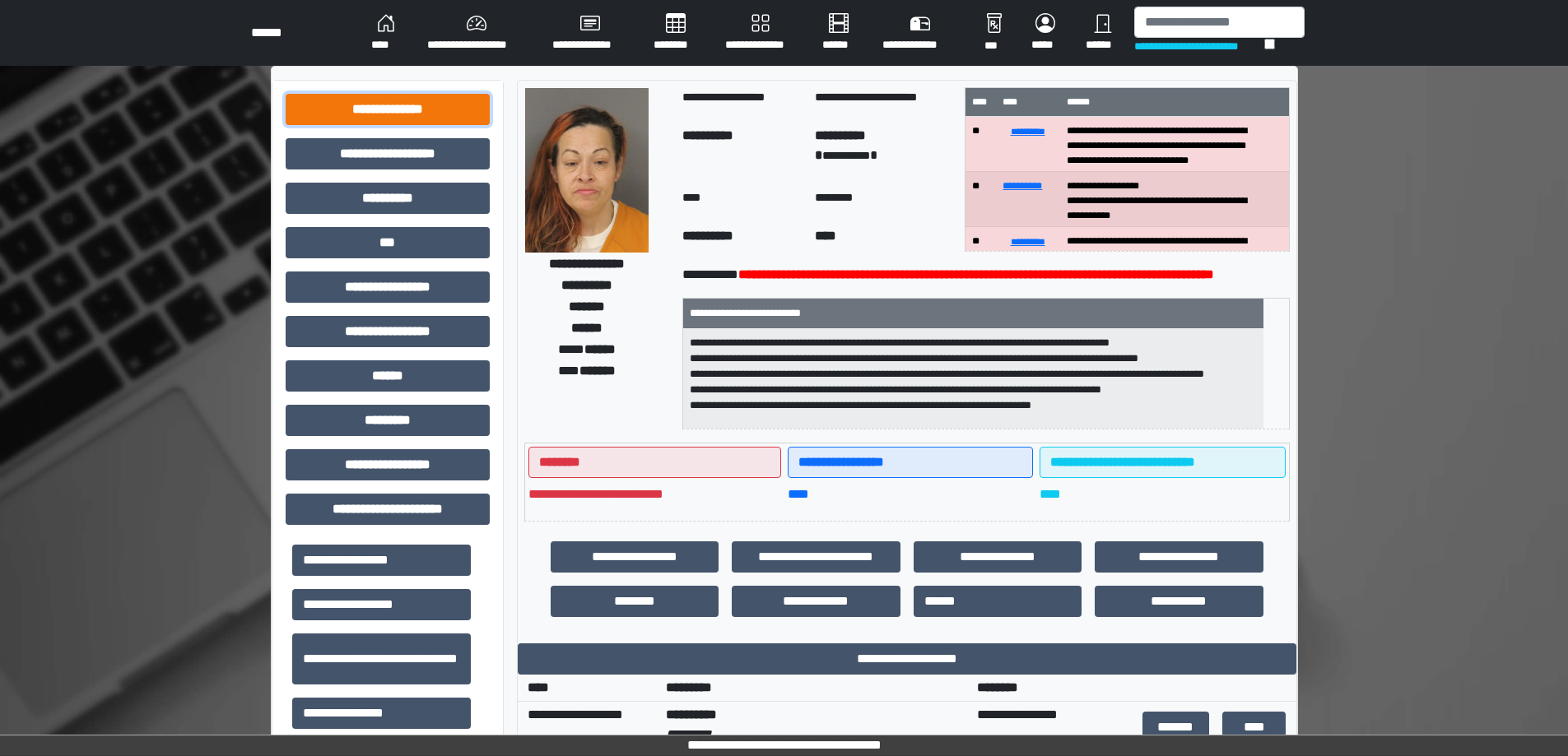 click on "**********" at bounding box center (388, 109) 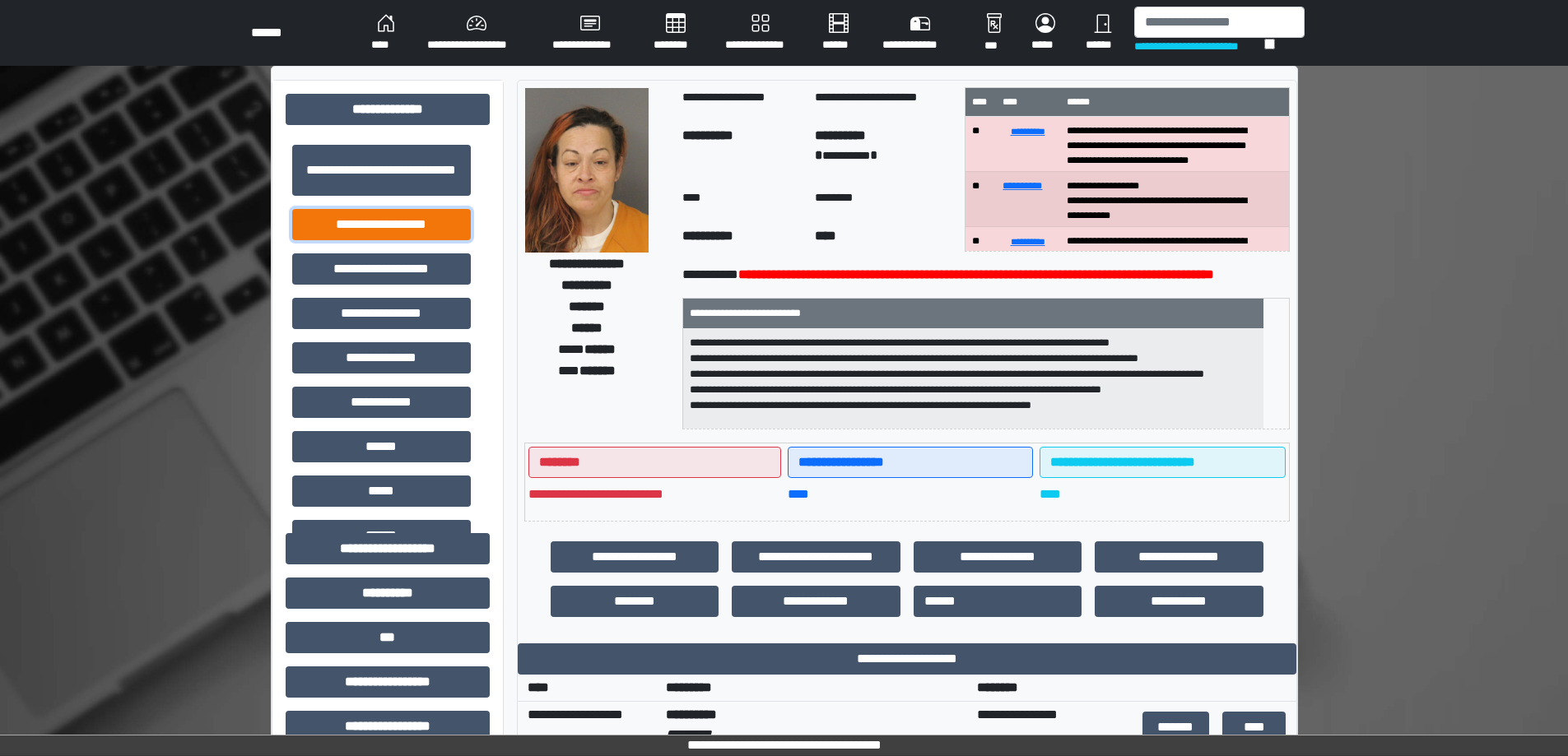 click on "**********" at bounding box center (381, 225) 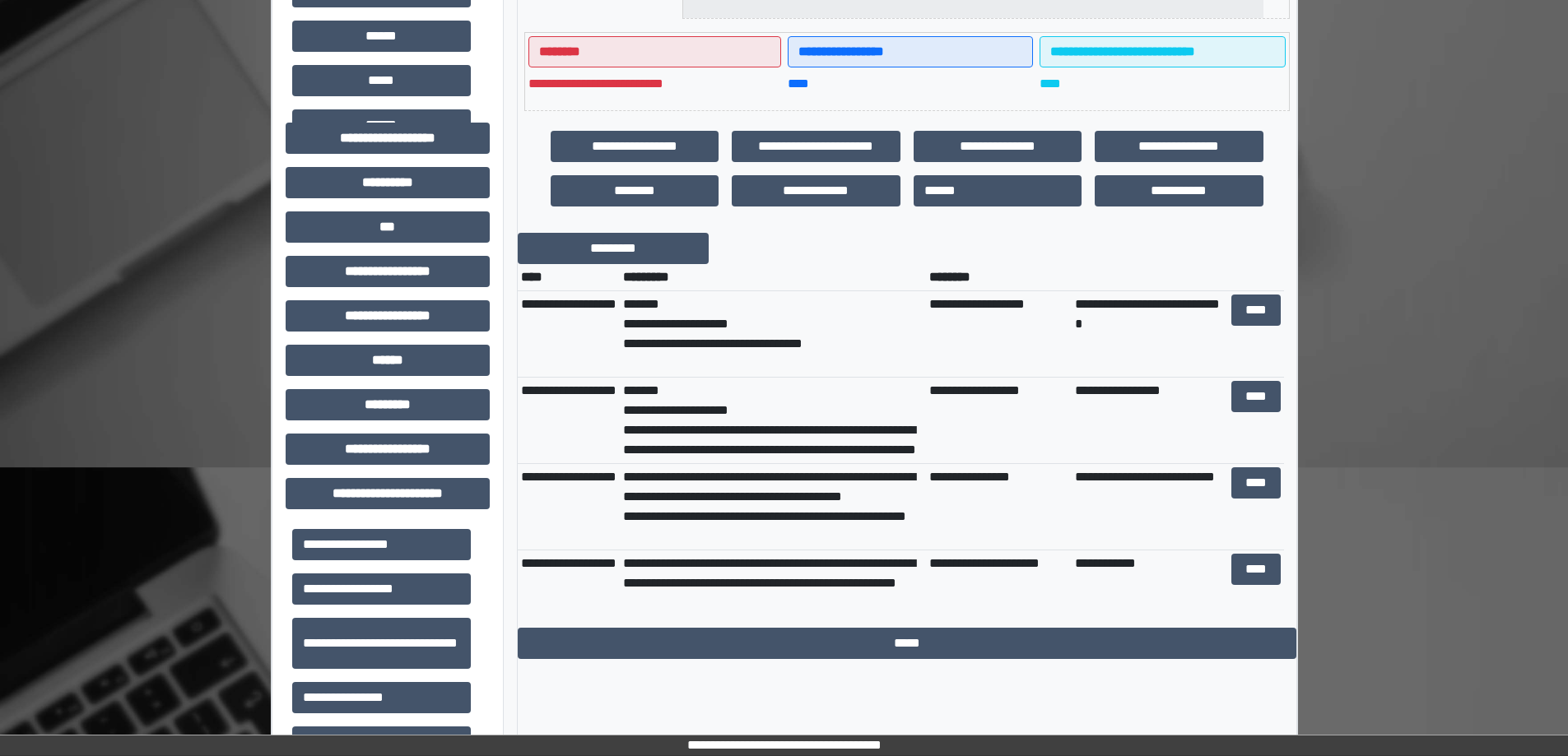 scroll, scrollTop: 411, scrollLeft: 0, axis: vertical 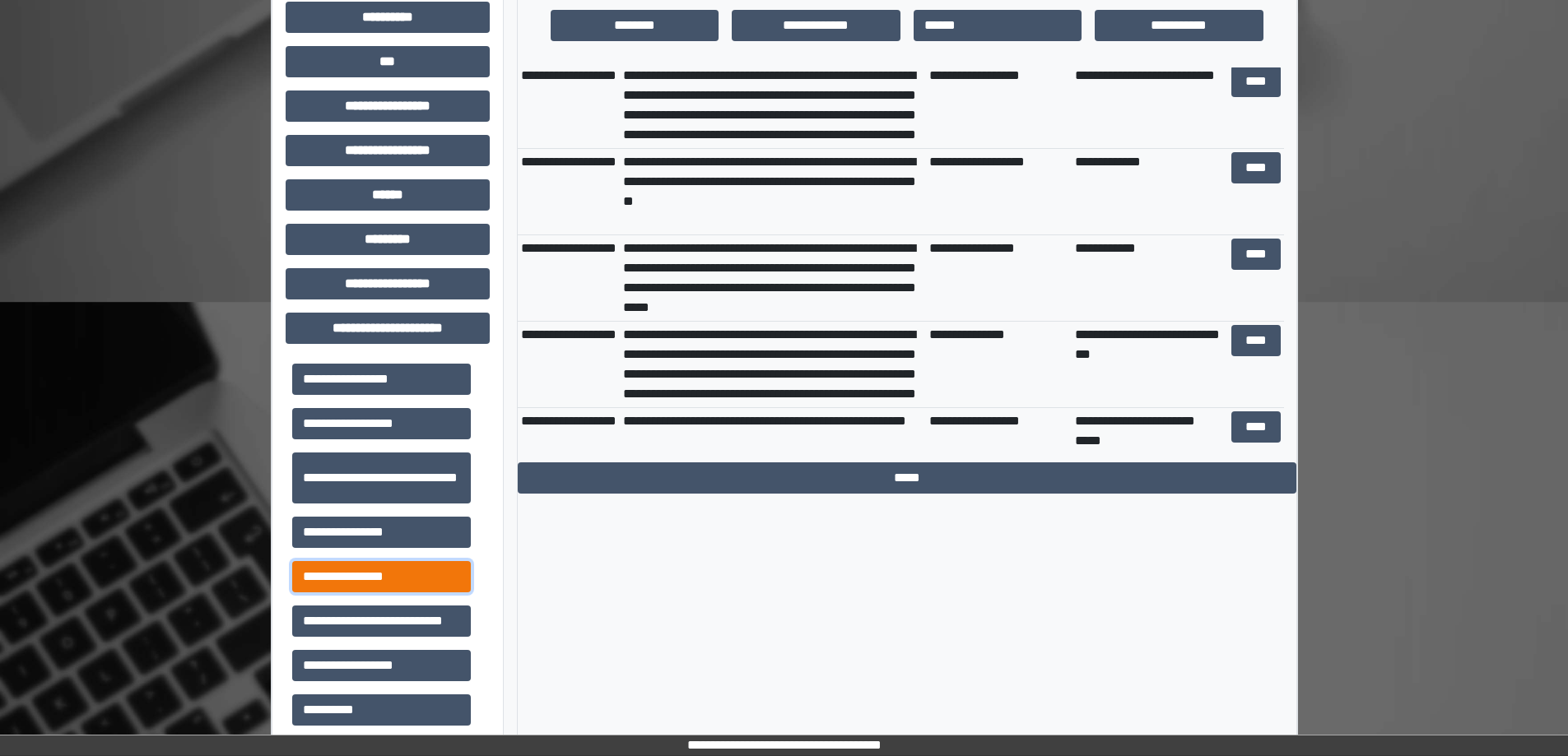 click on "**********" at bounding box center (381, 577) 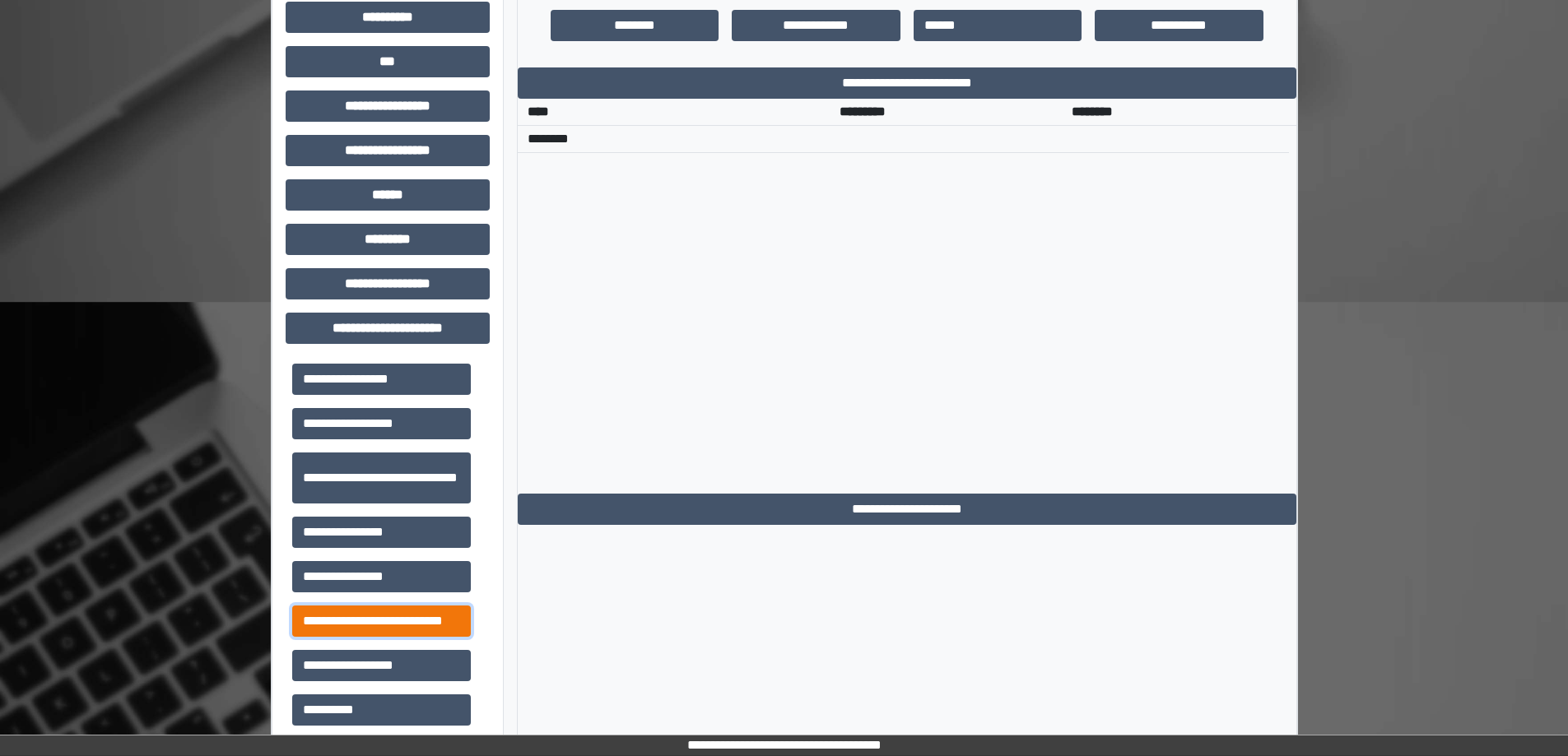 click on "**********" at bounding box center [381, 621] 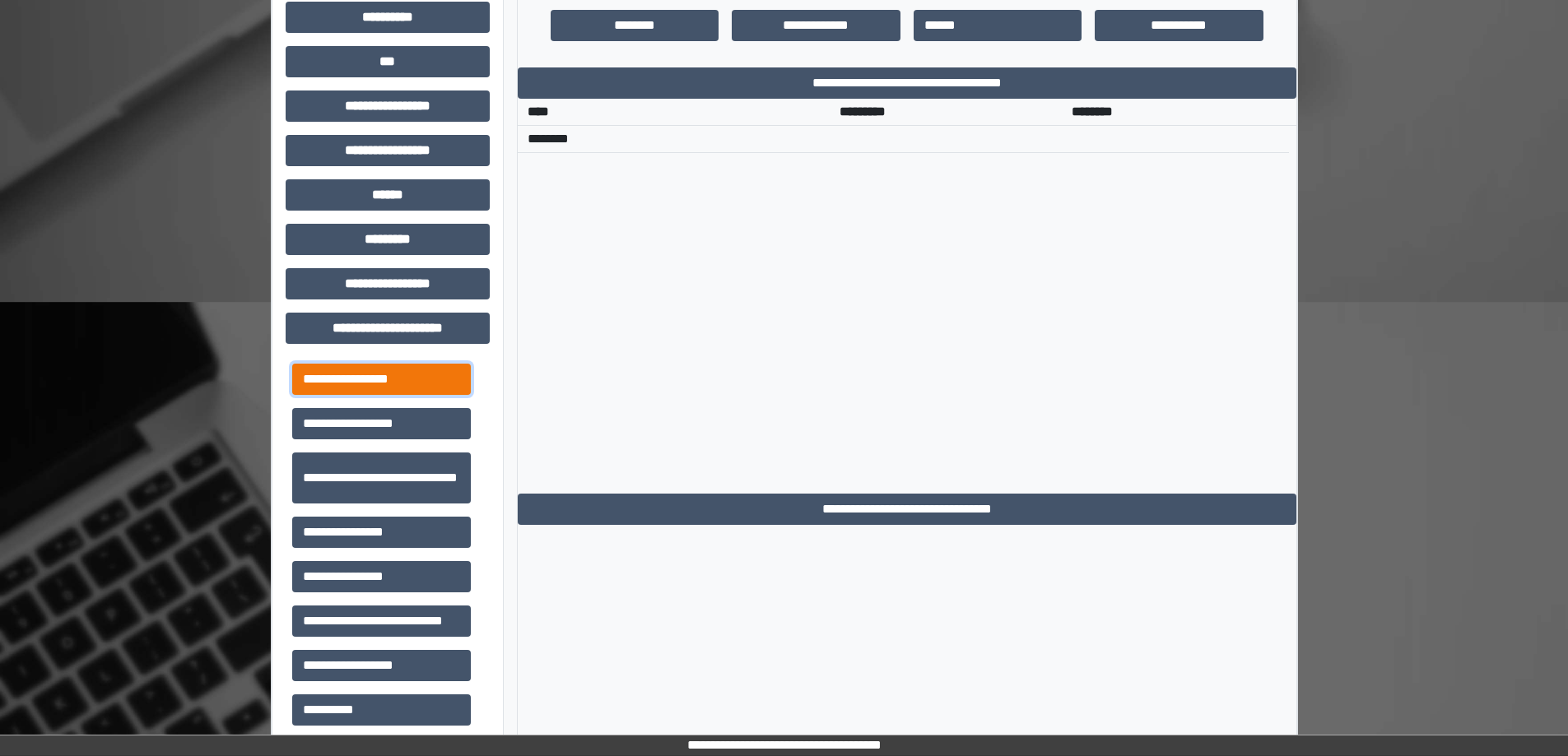 click on "**********" at bounding box center [381, 379] 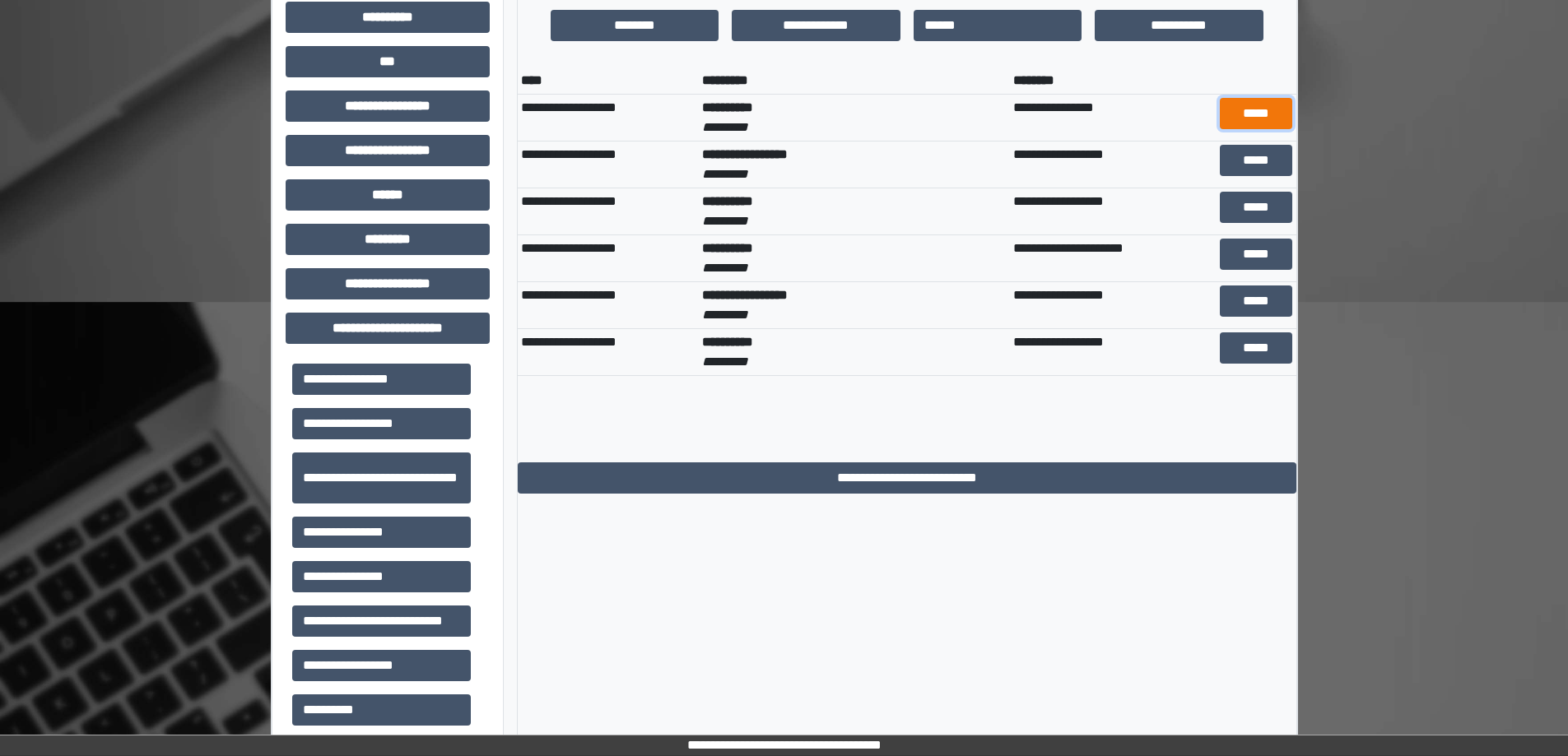click on "*****" at bounding box center (1256, 114) 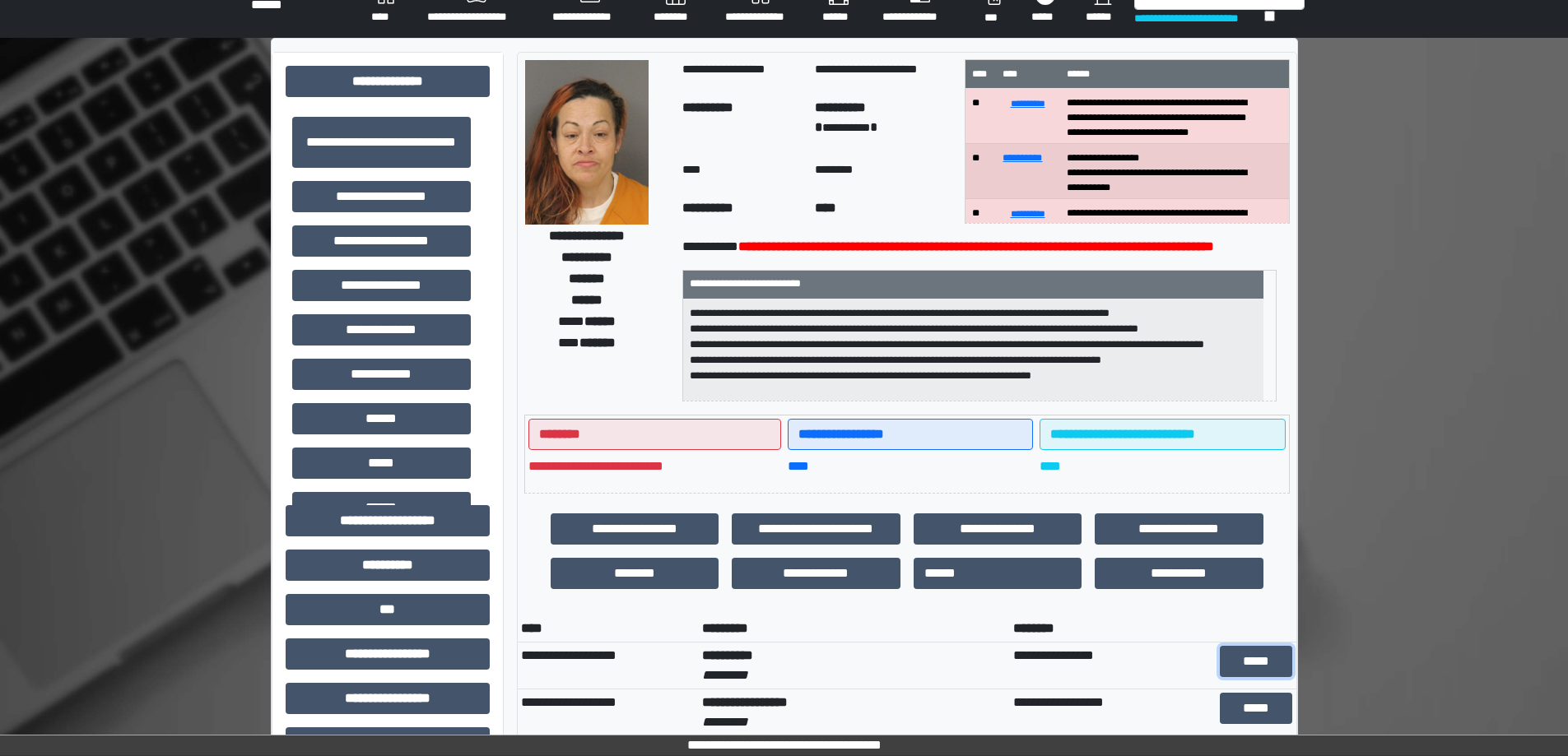 scroll, scrollTop: 0, scrollLeft: 0, axis: both 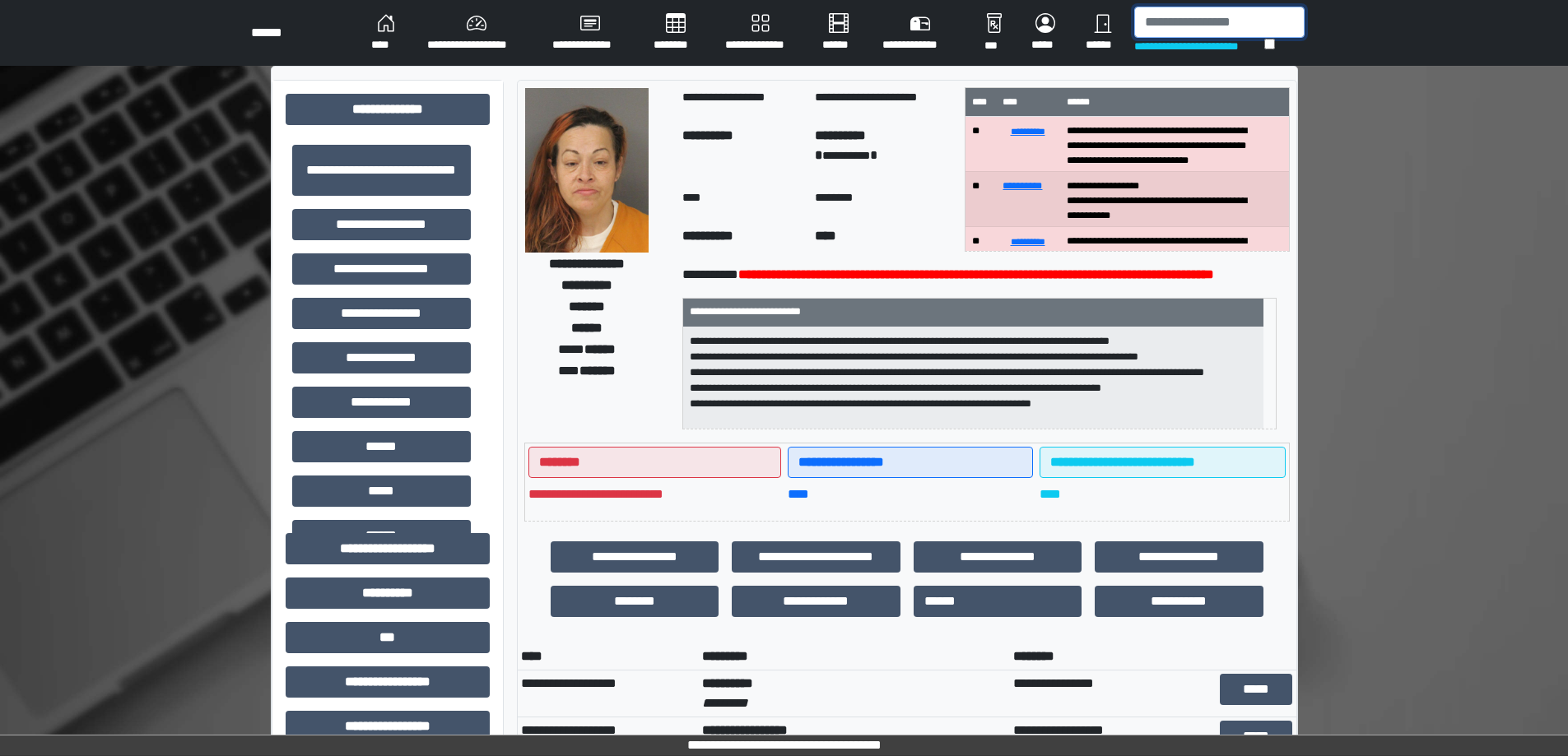click at bounding box center [1219, 22] 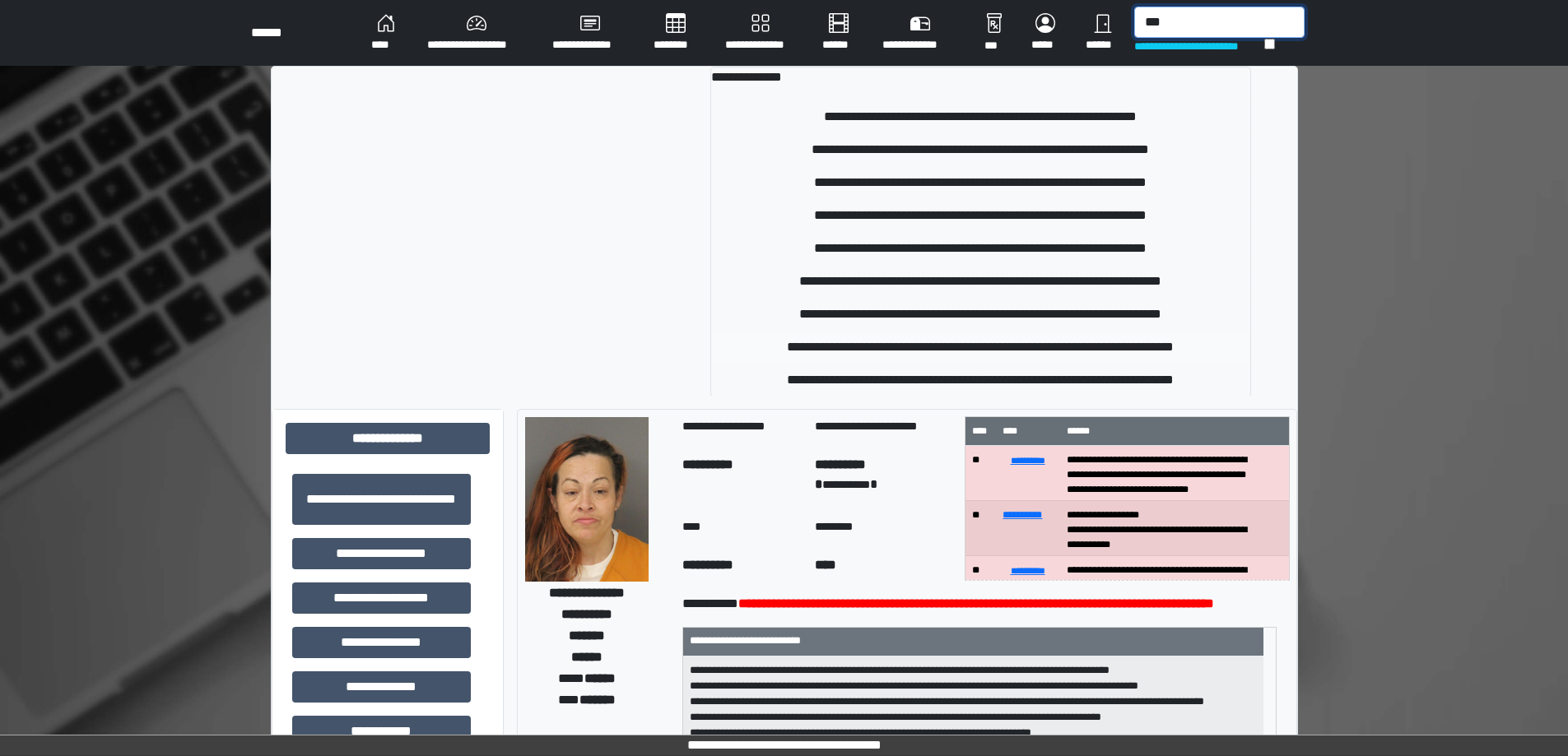 type on "***" 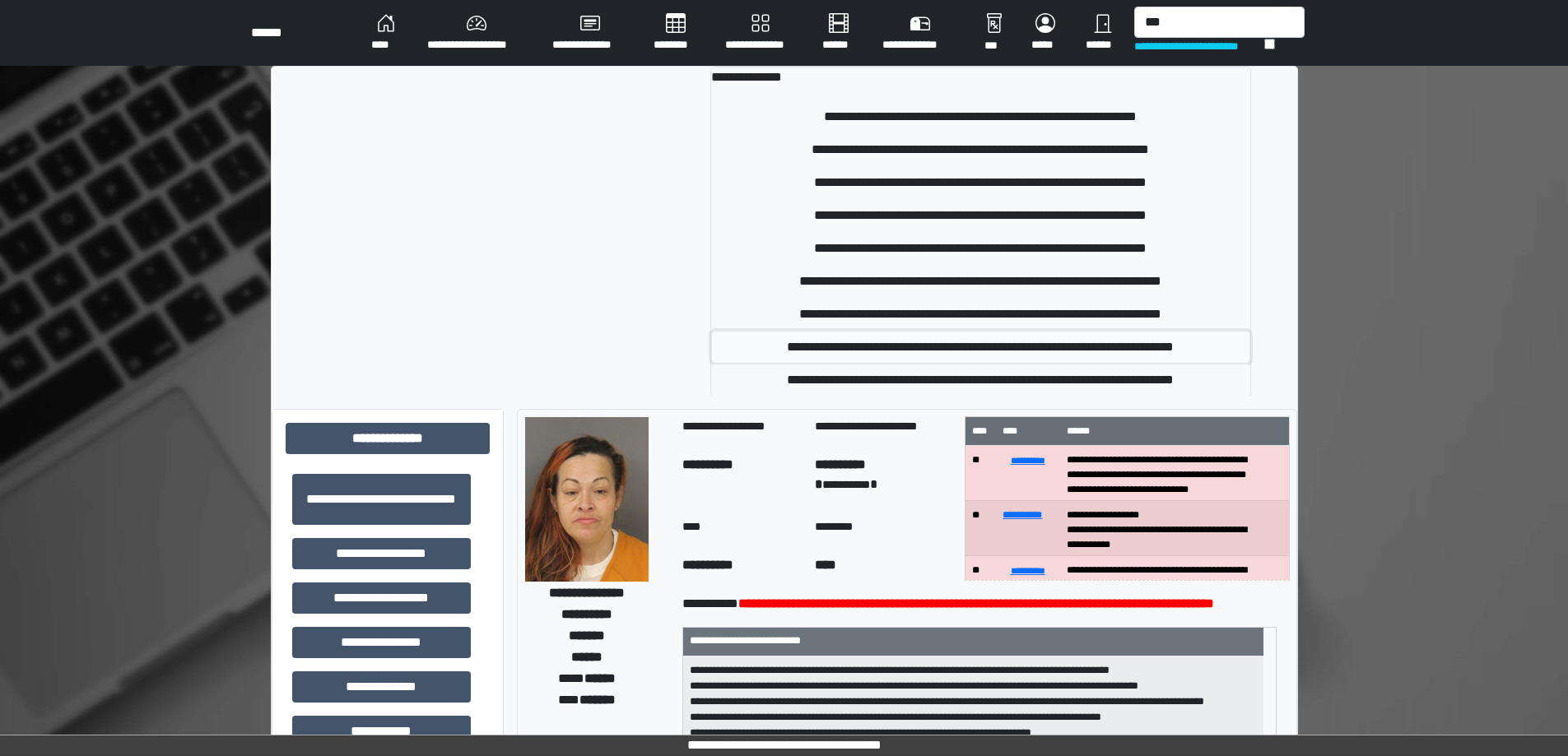 click on "**********" at bounding box center (980, 347) 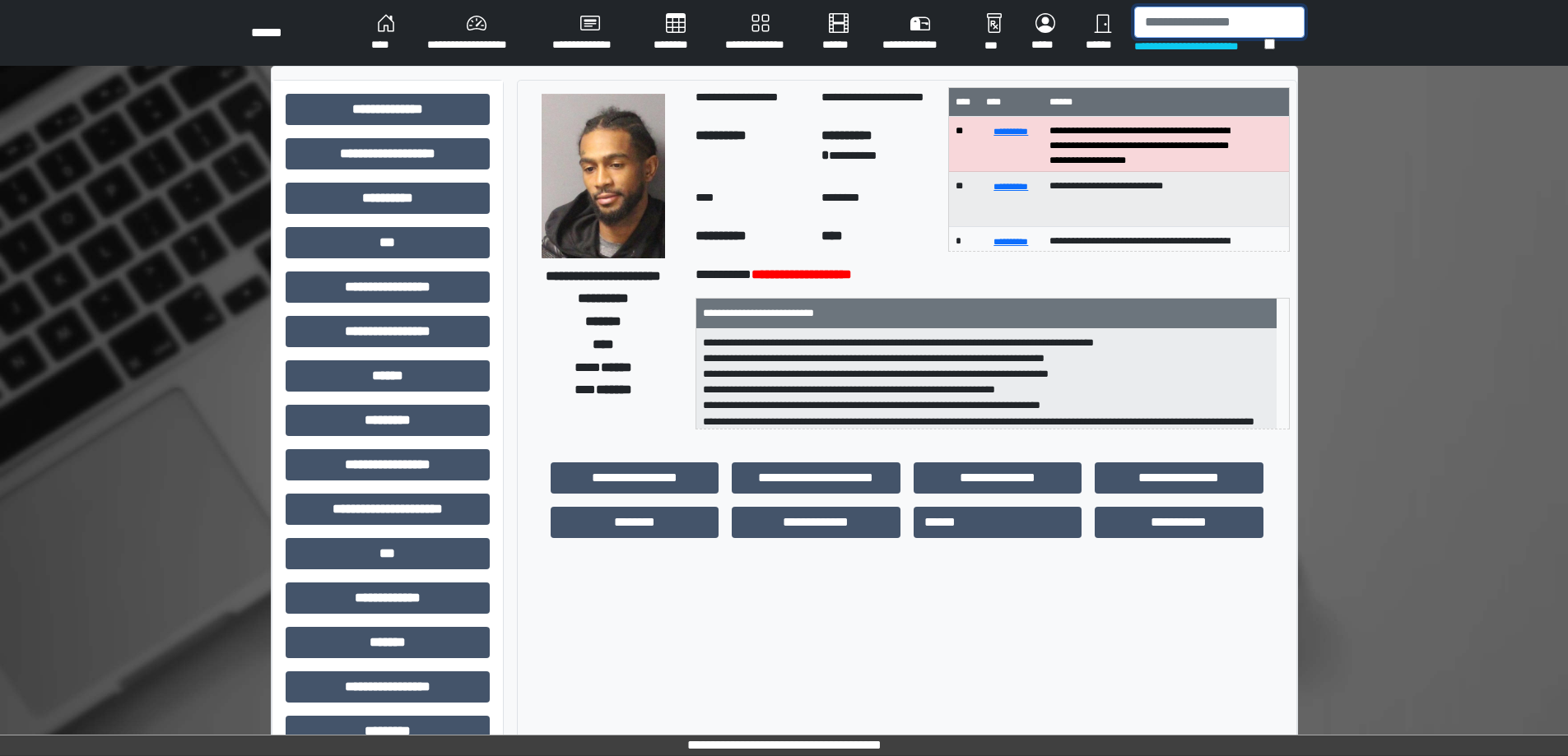 click at bounding box center [1219, 22] 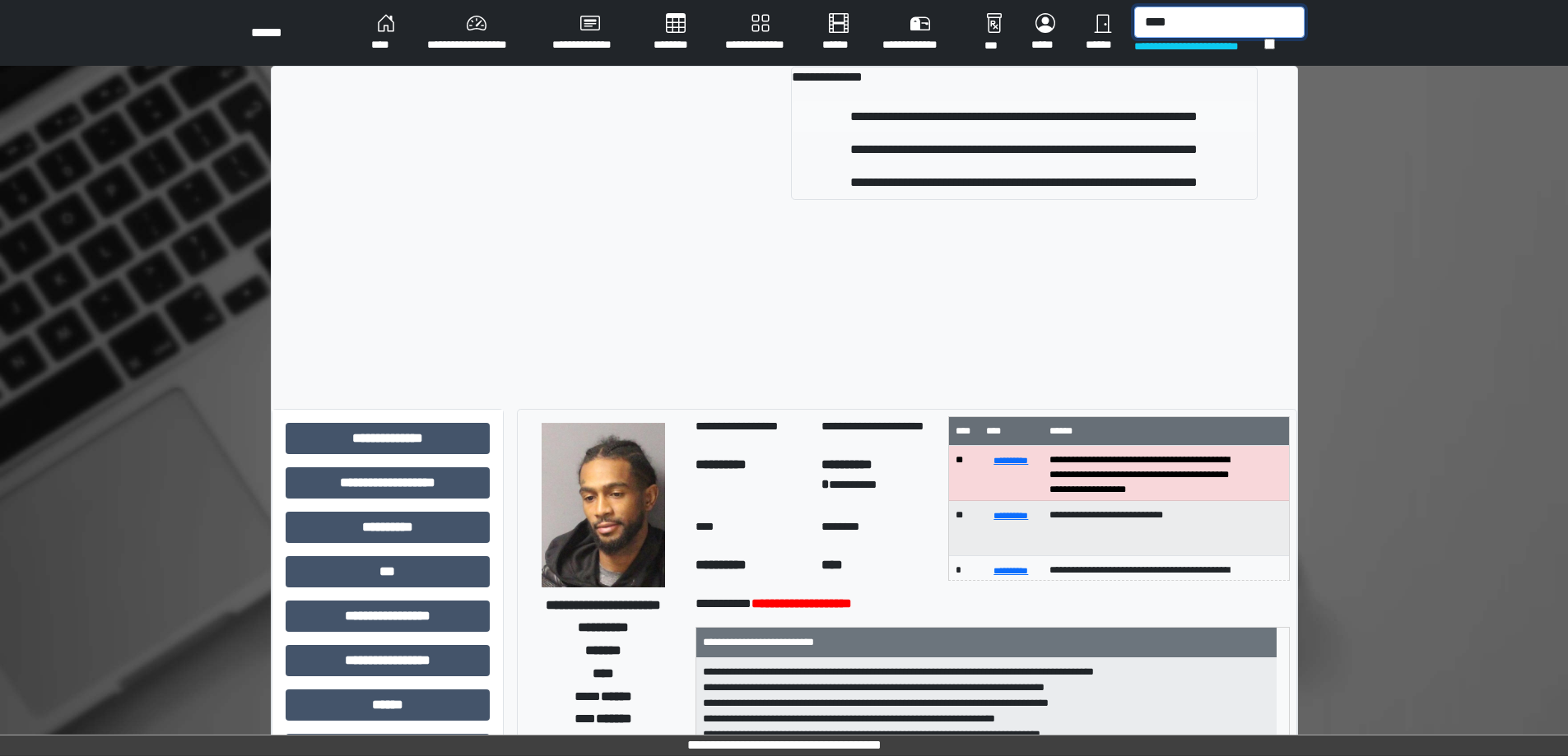type on "****" 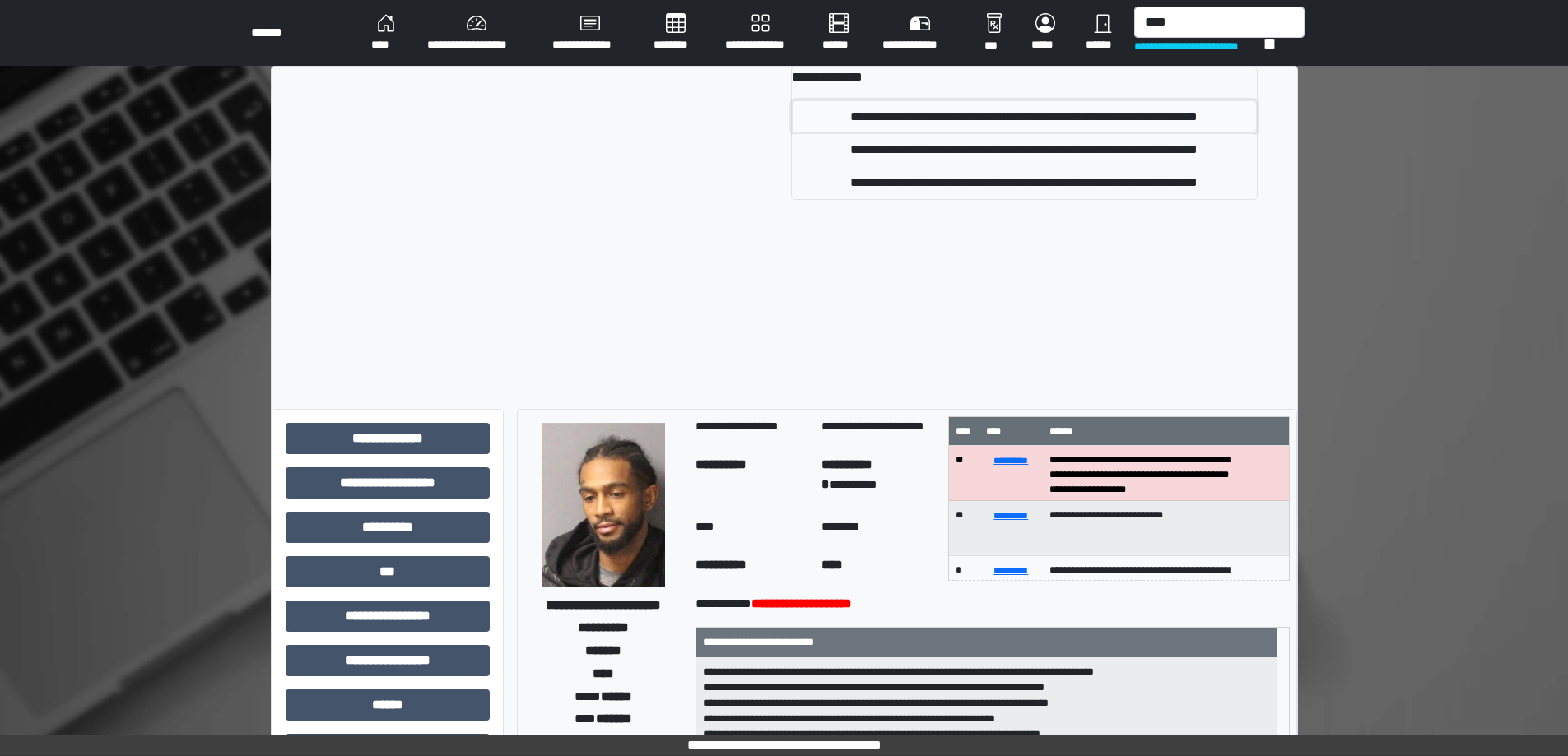 click on "**********" at bounding box center [1024, 117] 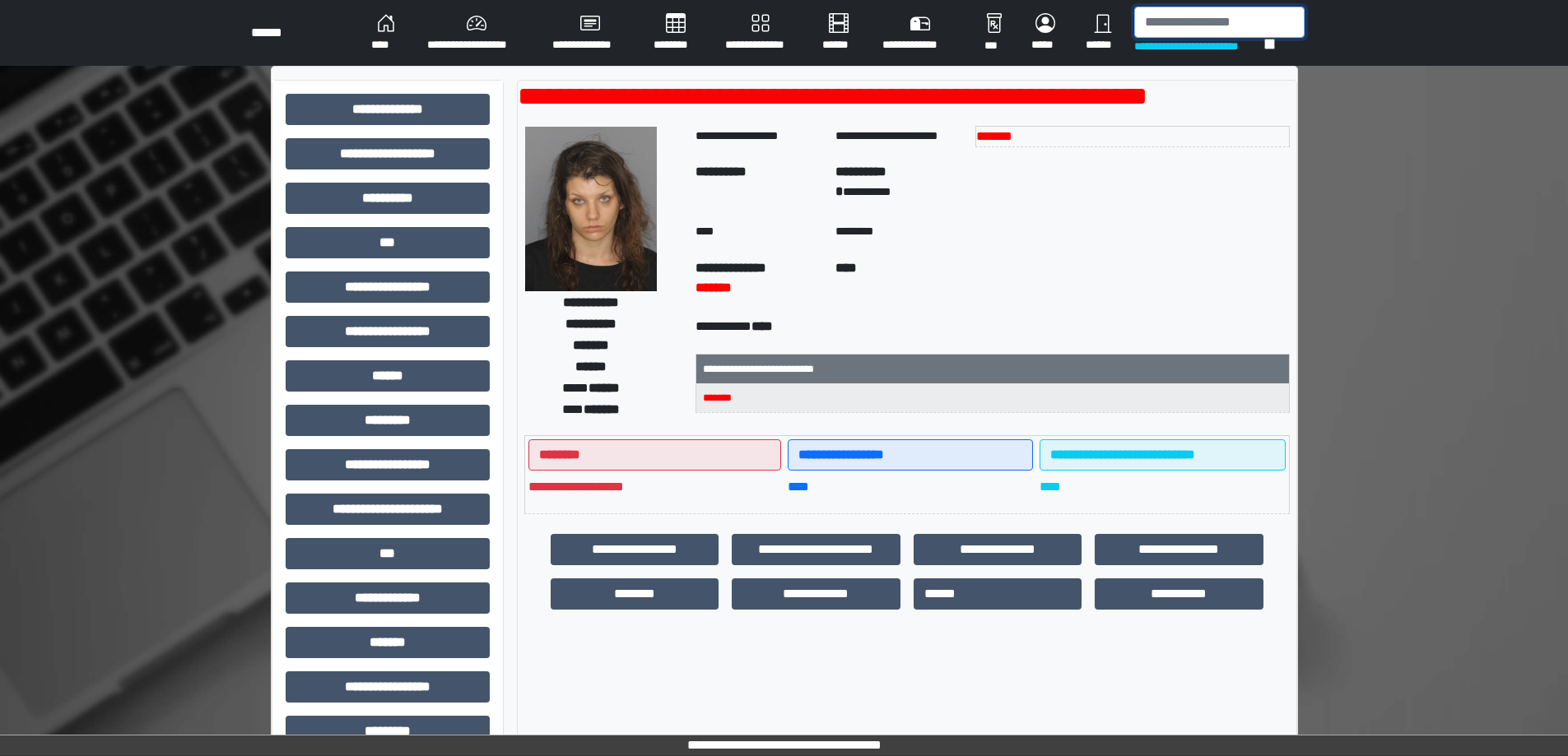 click at bounding box center [1219, 22] 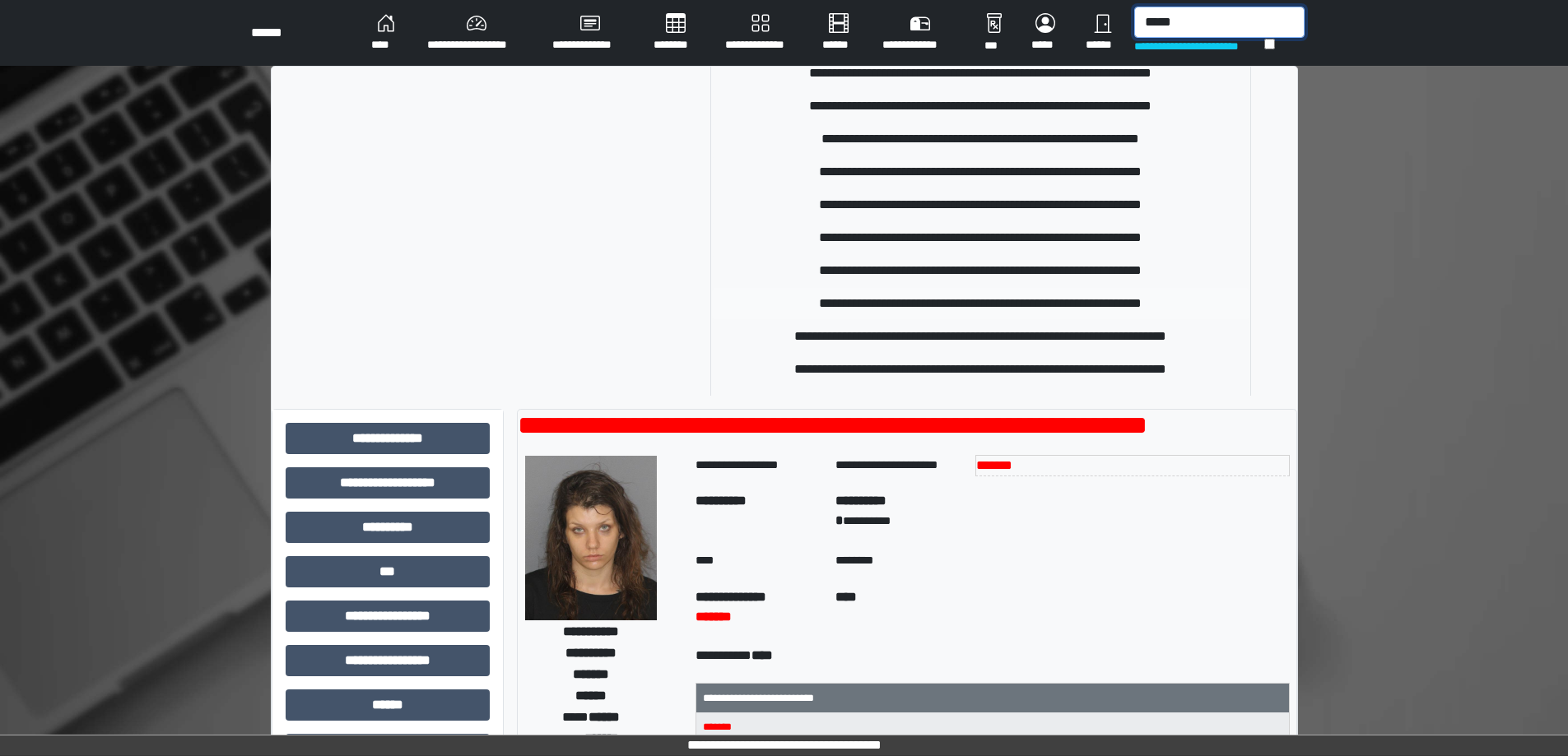 scroll, scrollTop: 576, scrollLeft: 0, axis: vertical 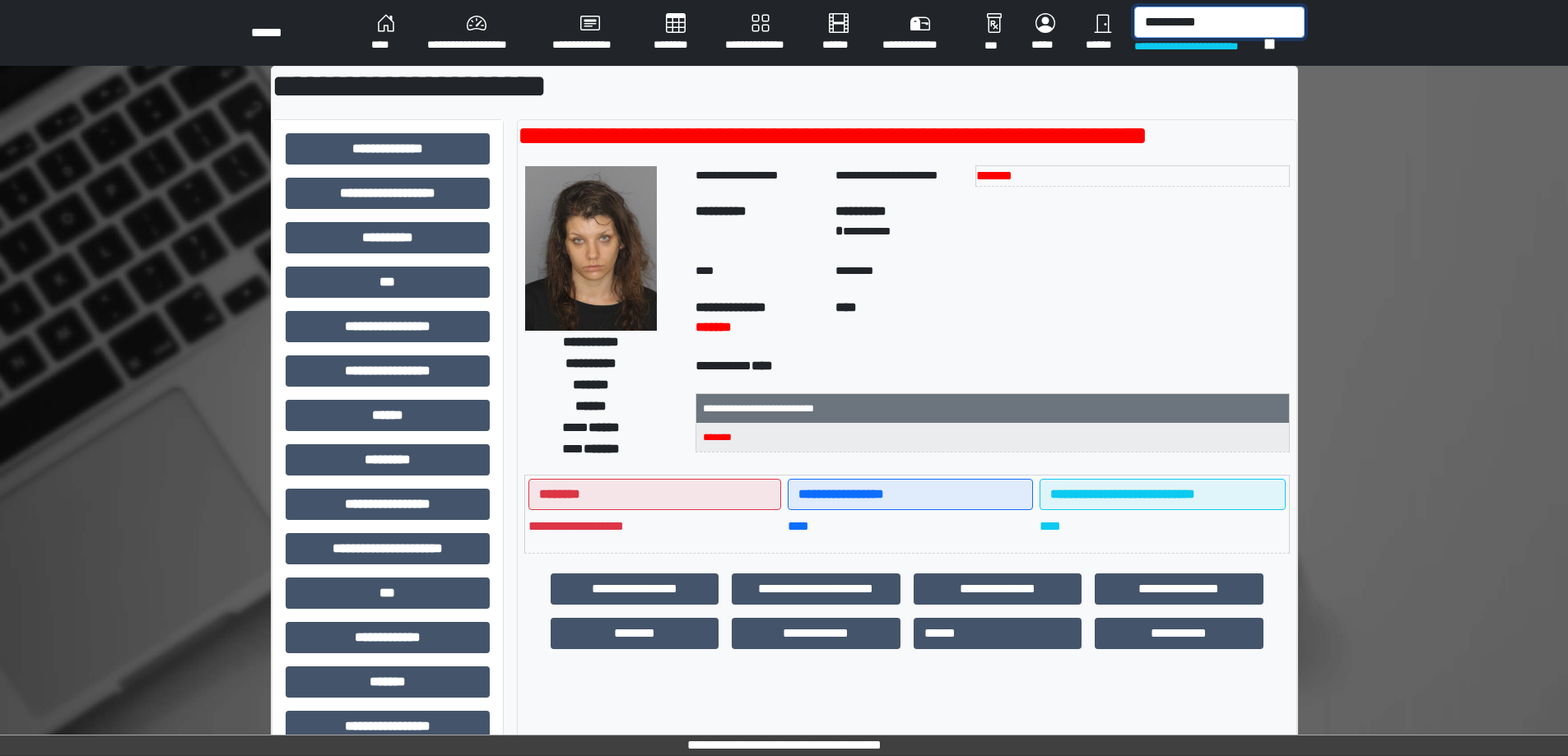 click on "**********" at bounding box center [1219, 22] 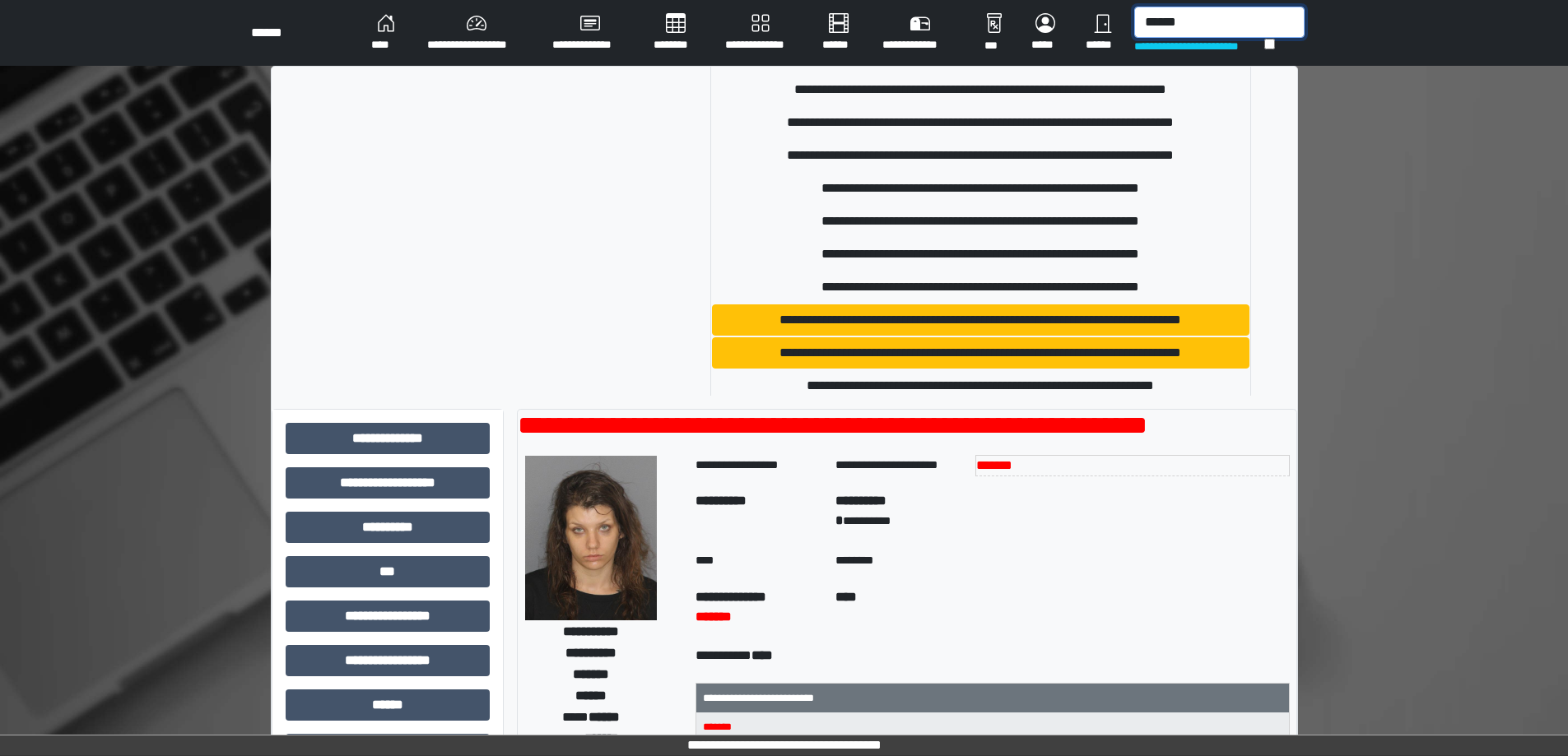 scroll, scrollTop: 905, scrollLeft: 0, axis: vertical 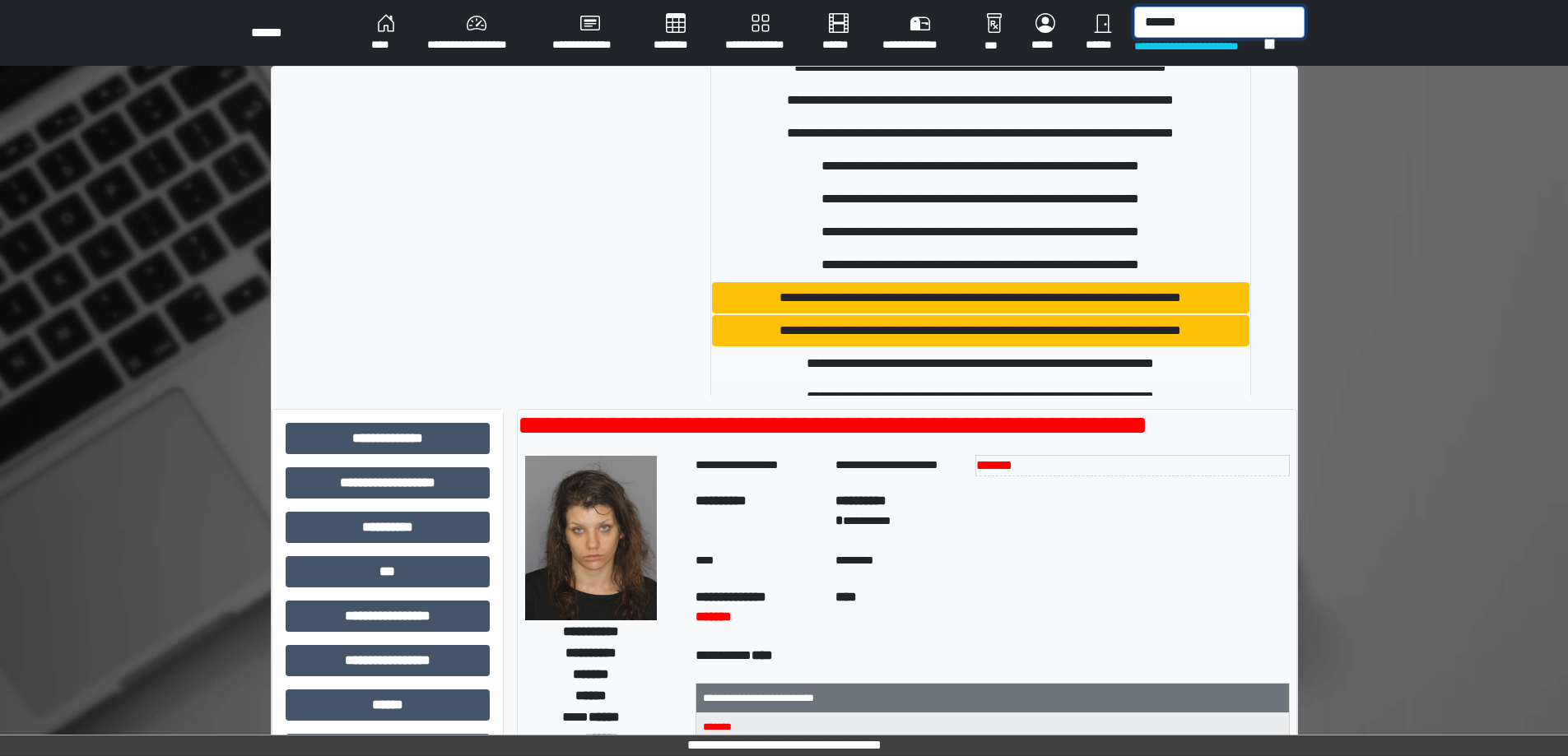 type on "******" 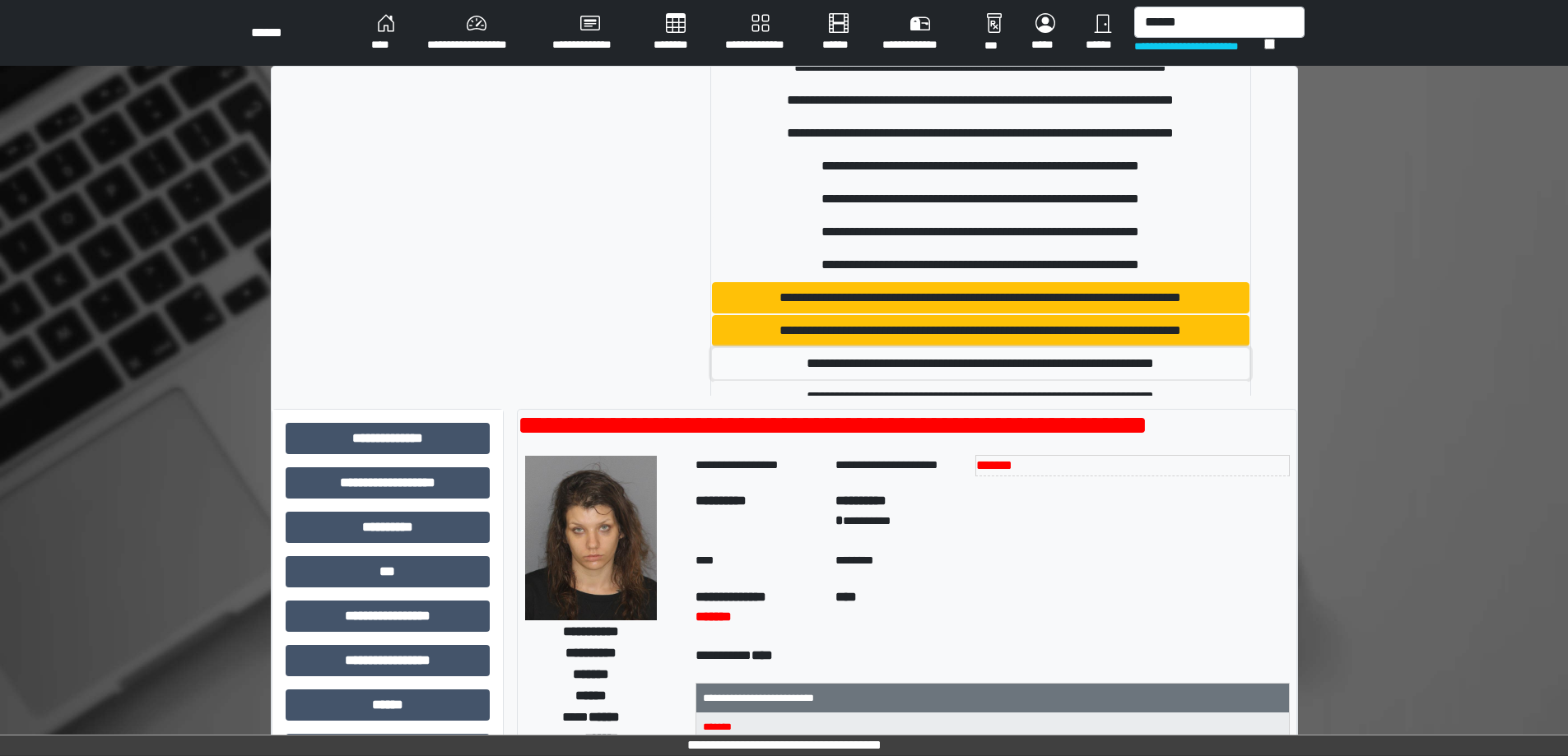 click on "**********" at bounding box center [980, 364] 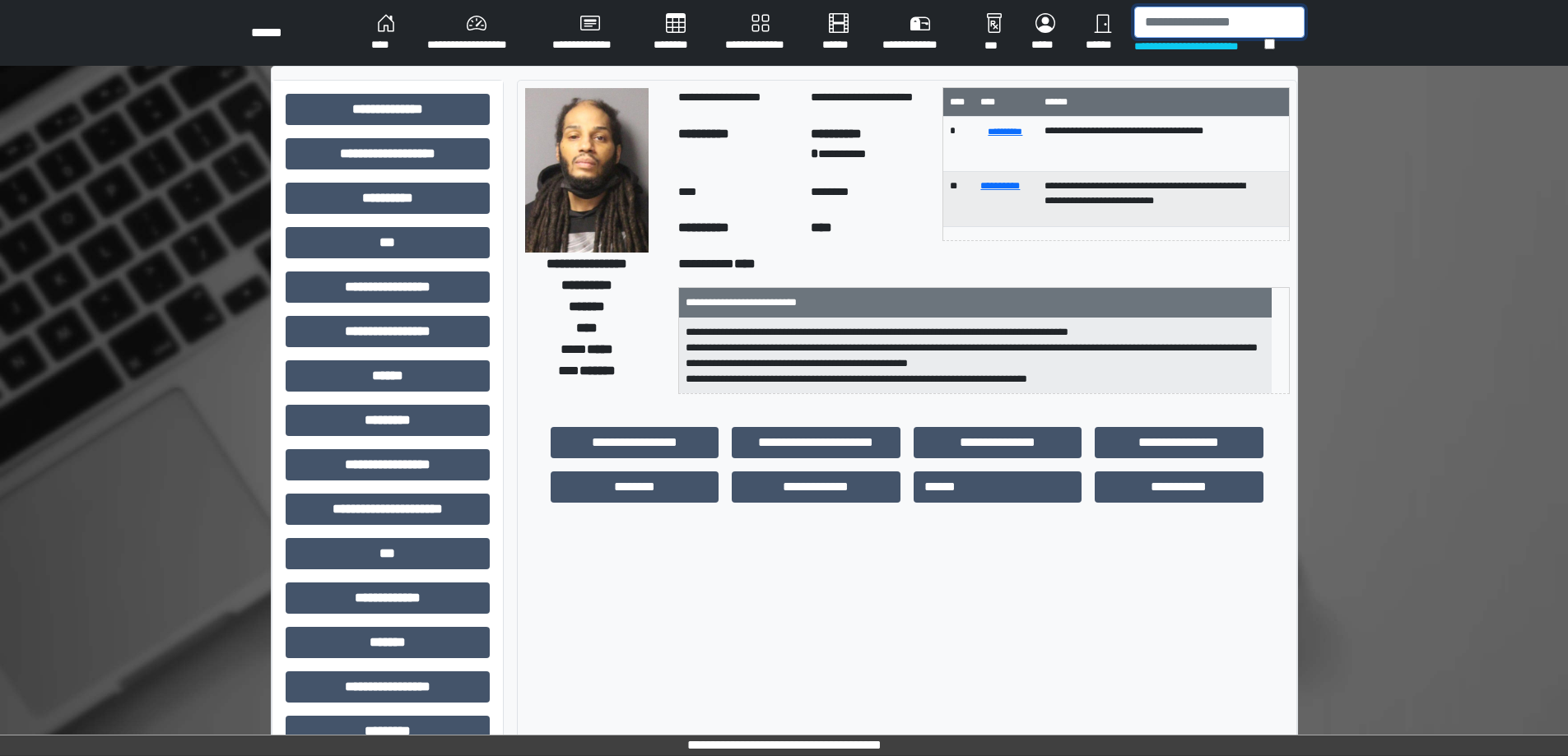 click at bounding box center (1219, 22) 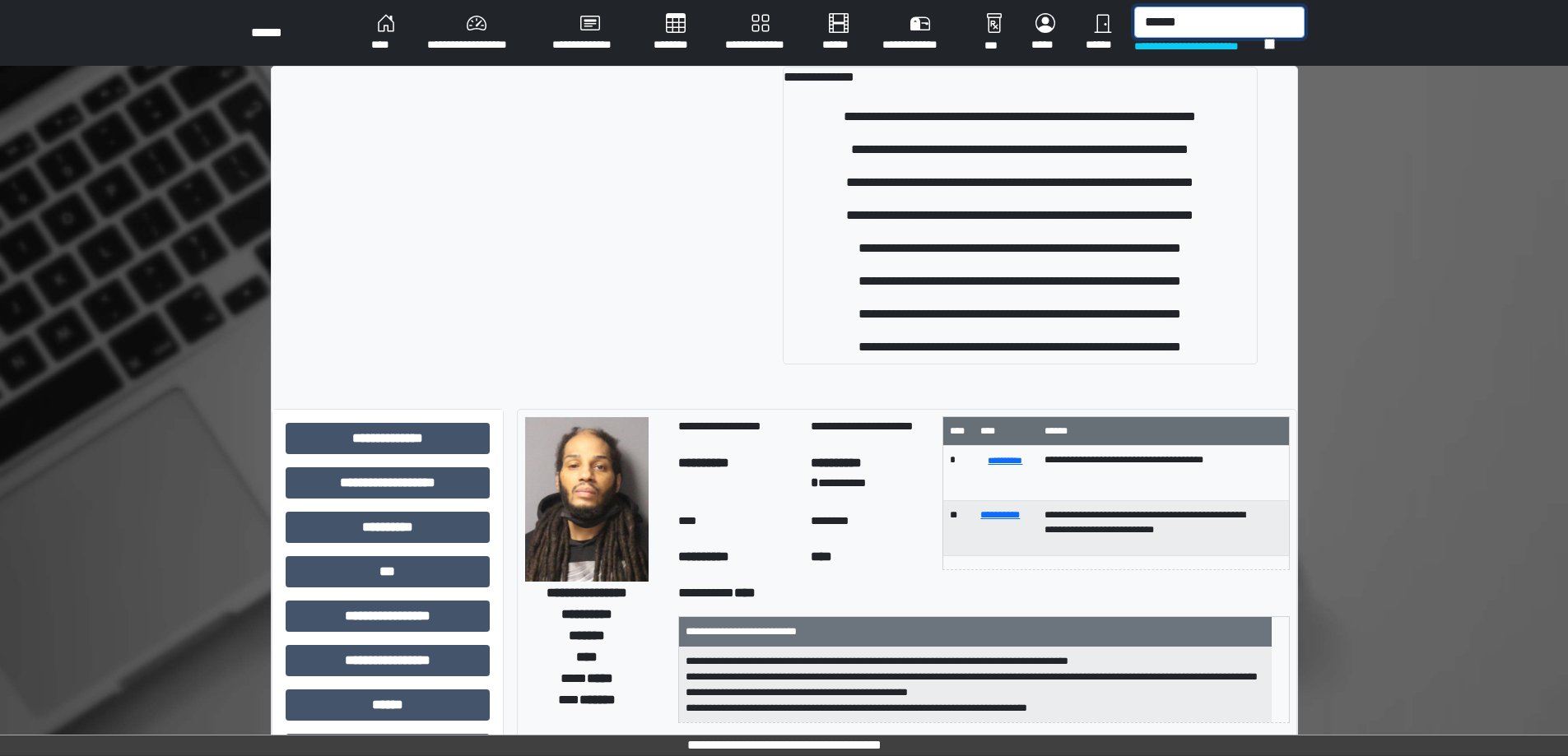 drag, startPoint x: 1189, startPoint y: 30, endPoint x: 1149, endPoint y: 17, distance: 42.059482 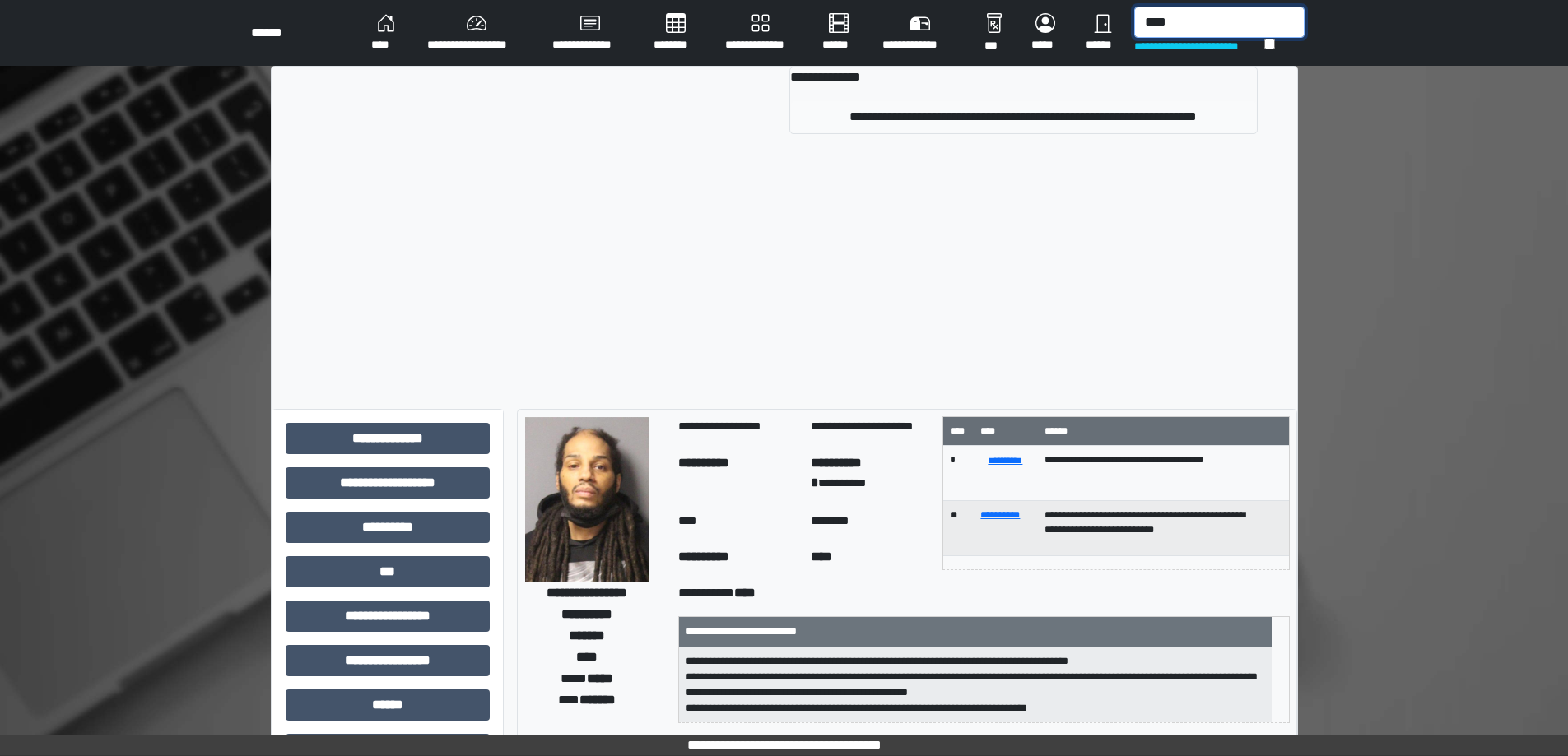 type on "****" 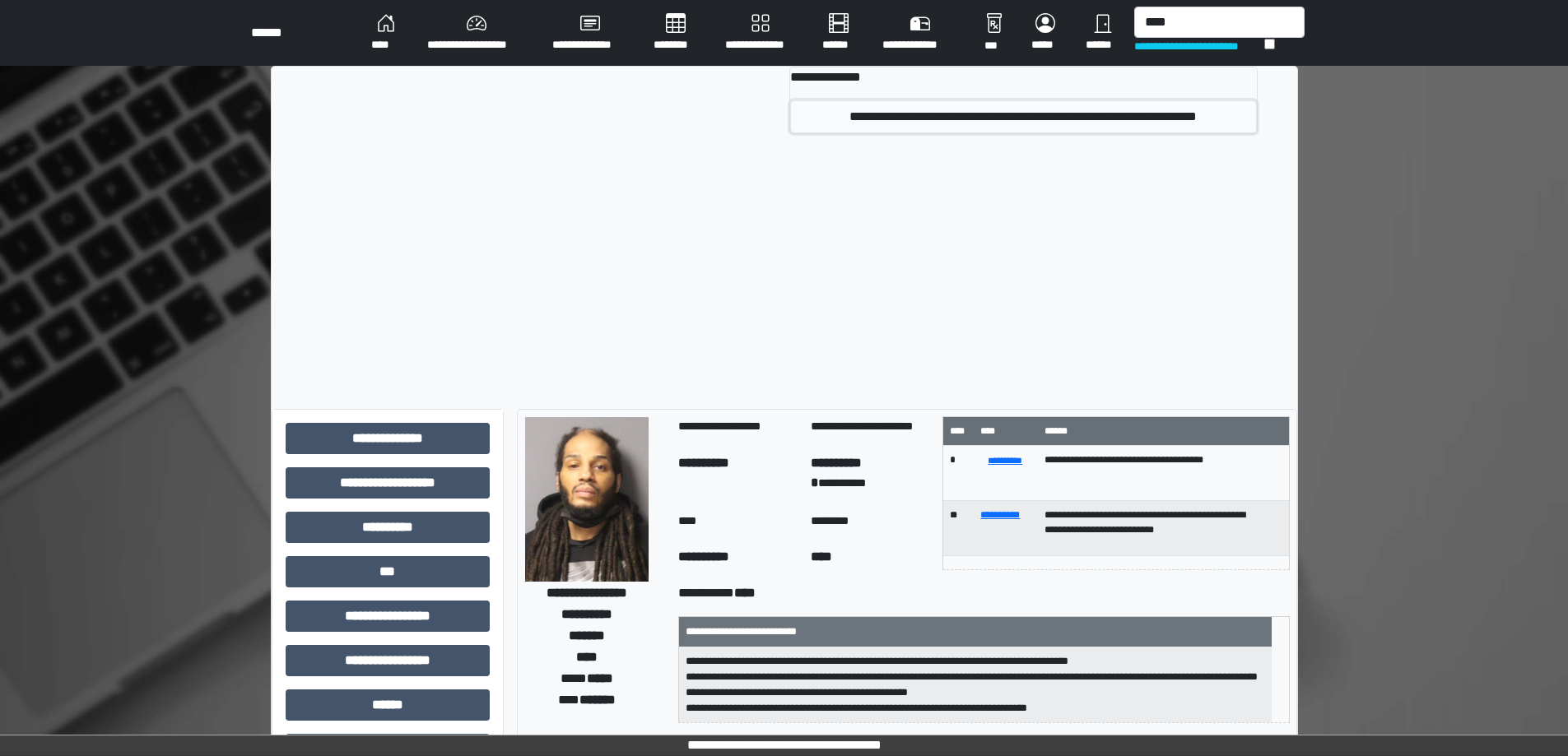 click on "**********" at bounding box center (1023, 117) 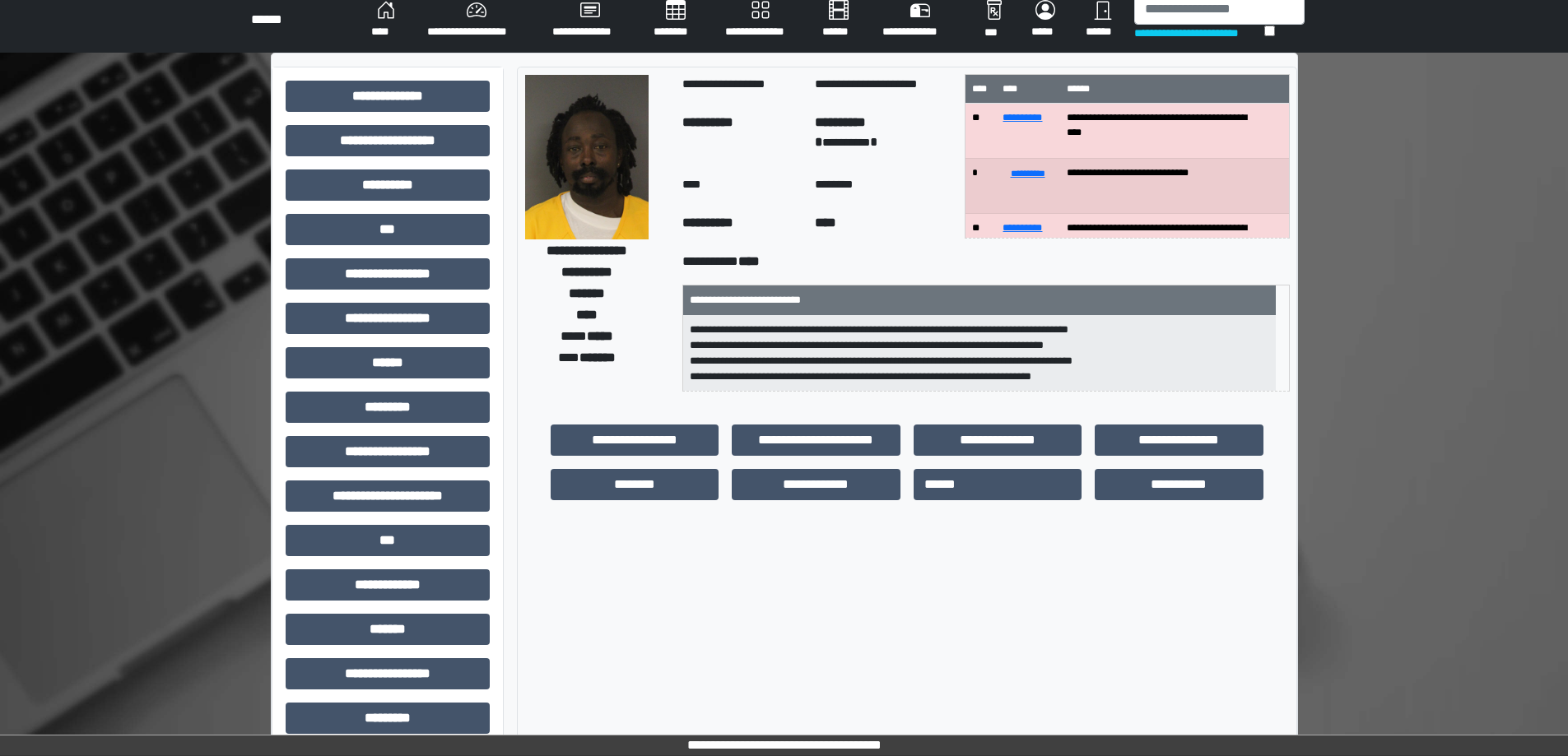 scroll, scrollTop: 0, scrollLeft: 0, axis: both 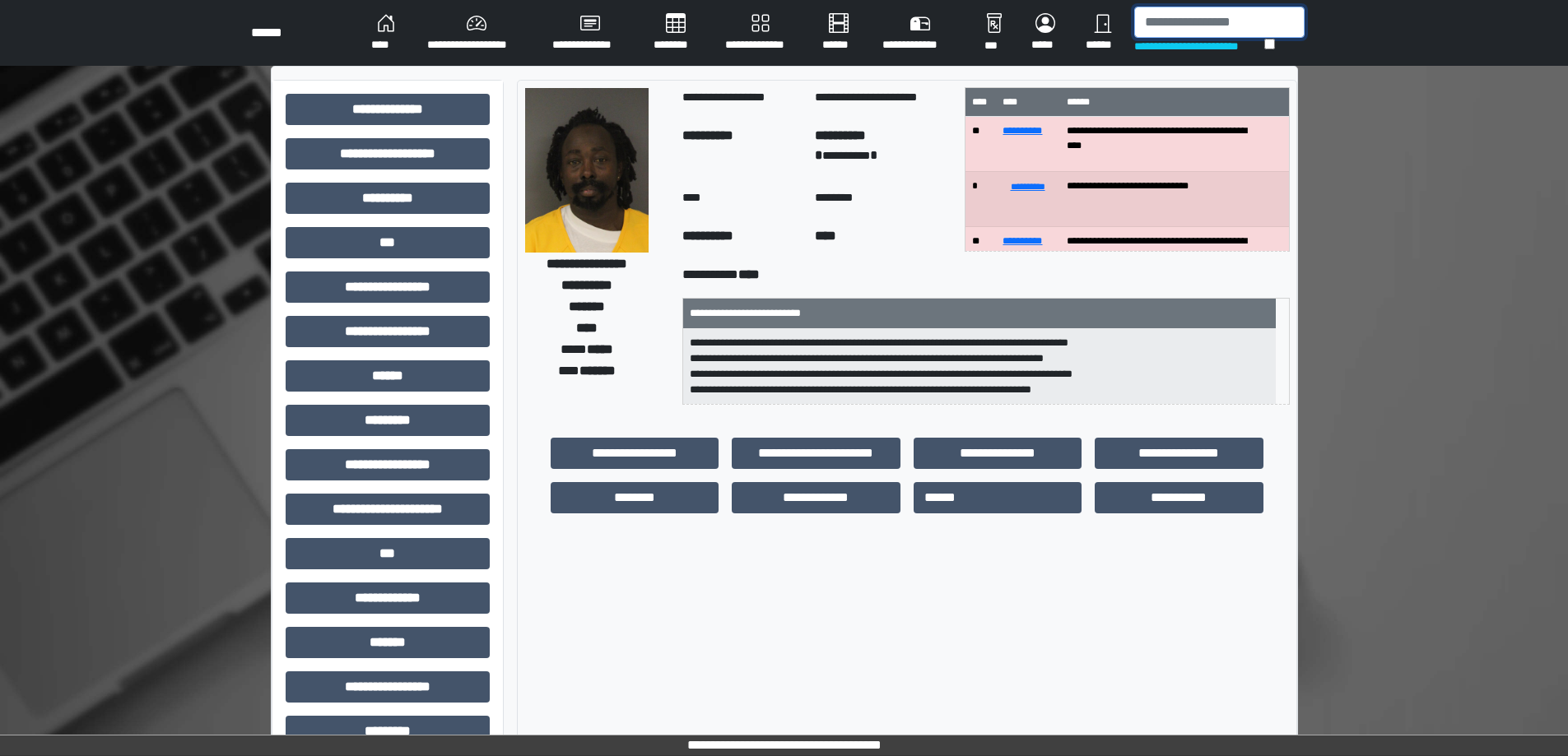 click at bounding box center [1219, 22] 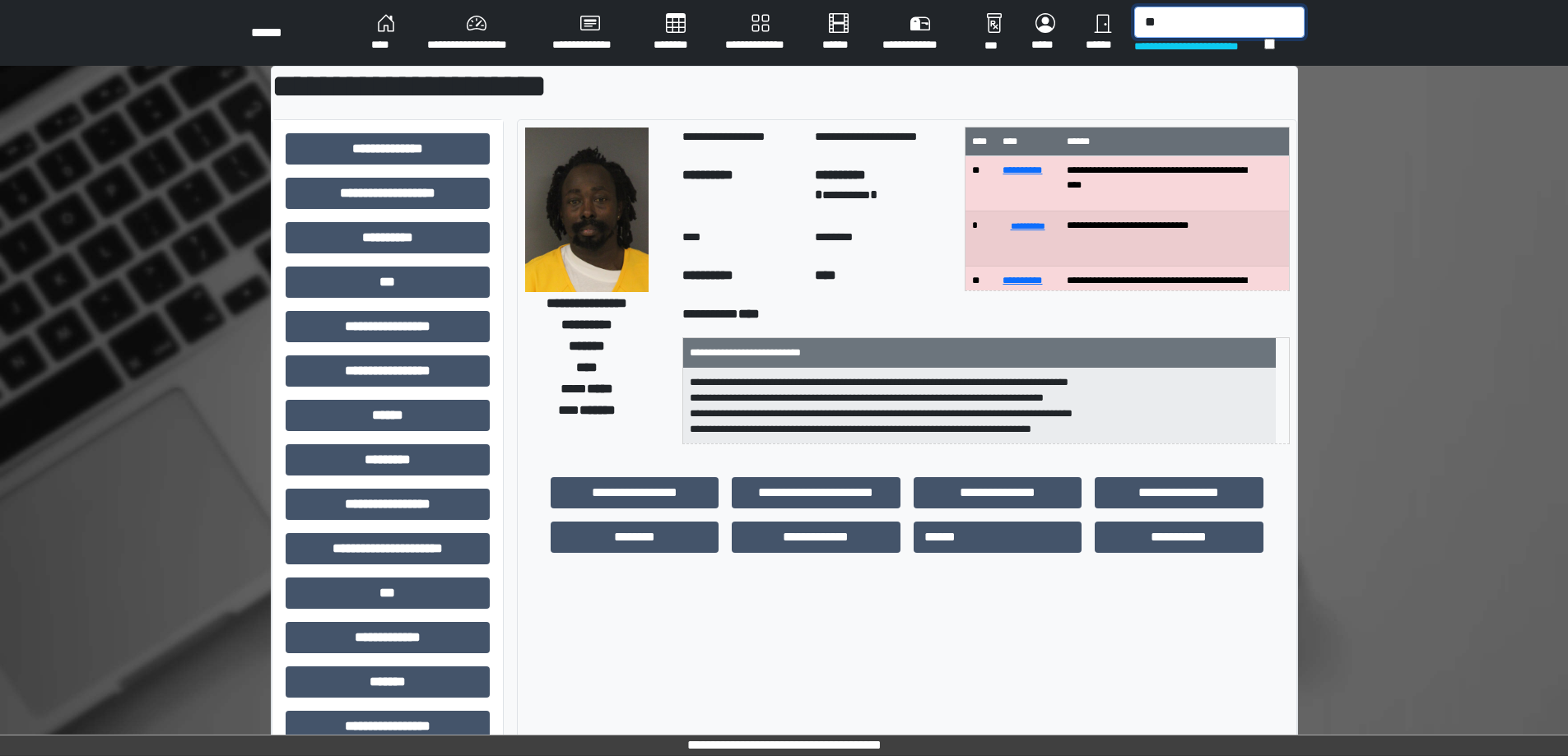 type on "*" 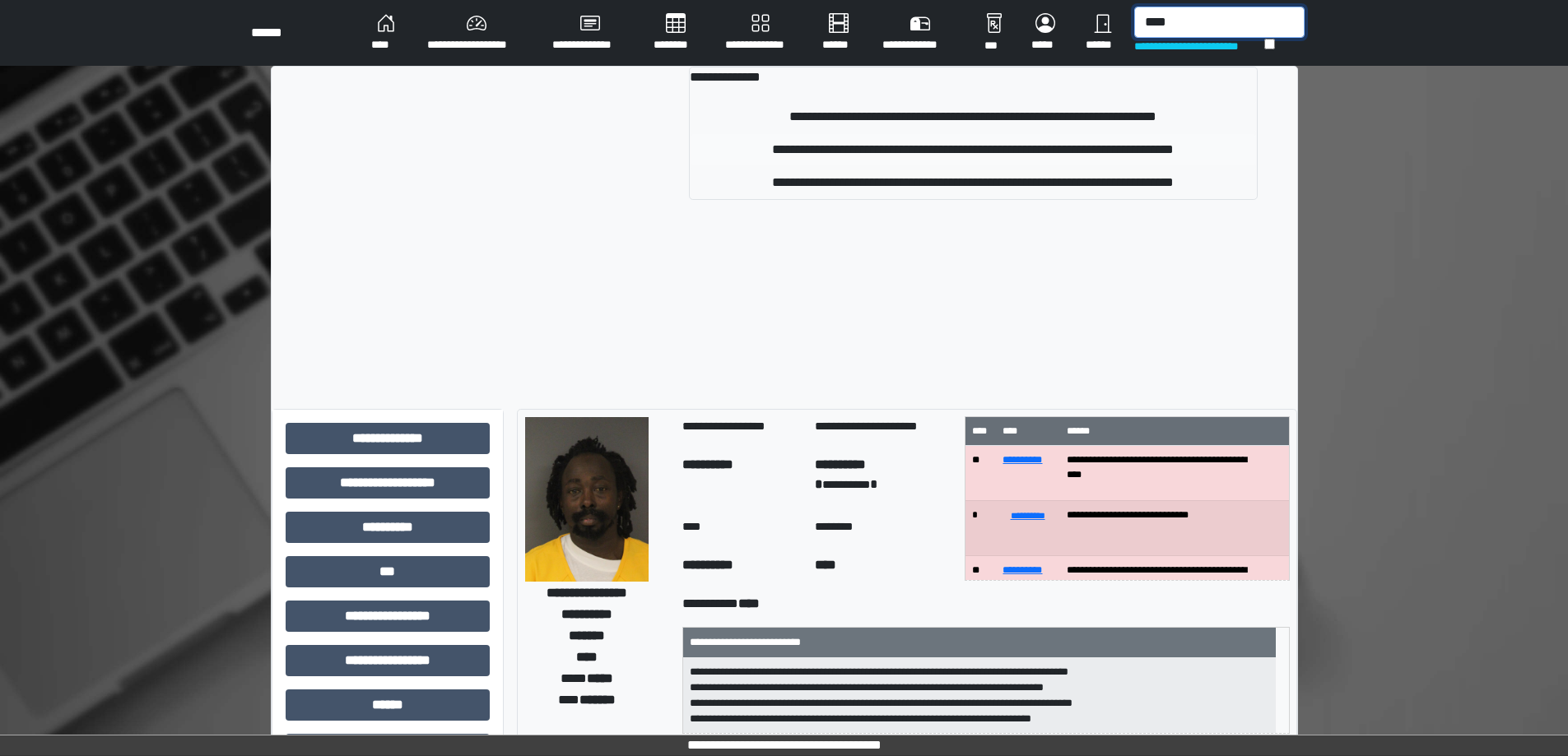 type on "****" 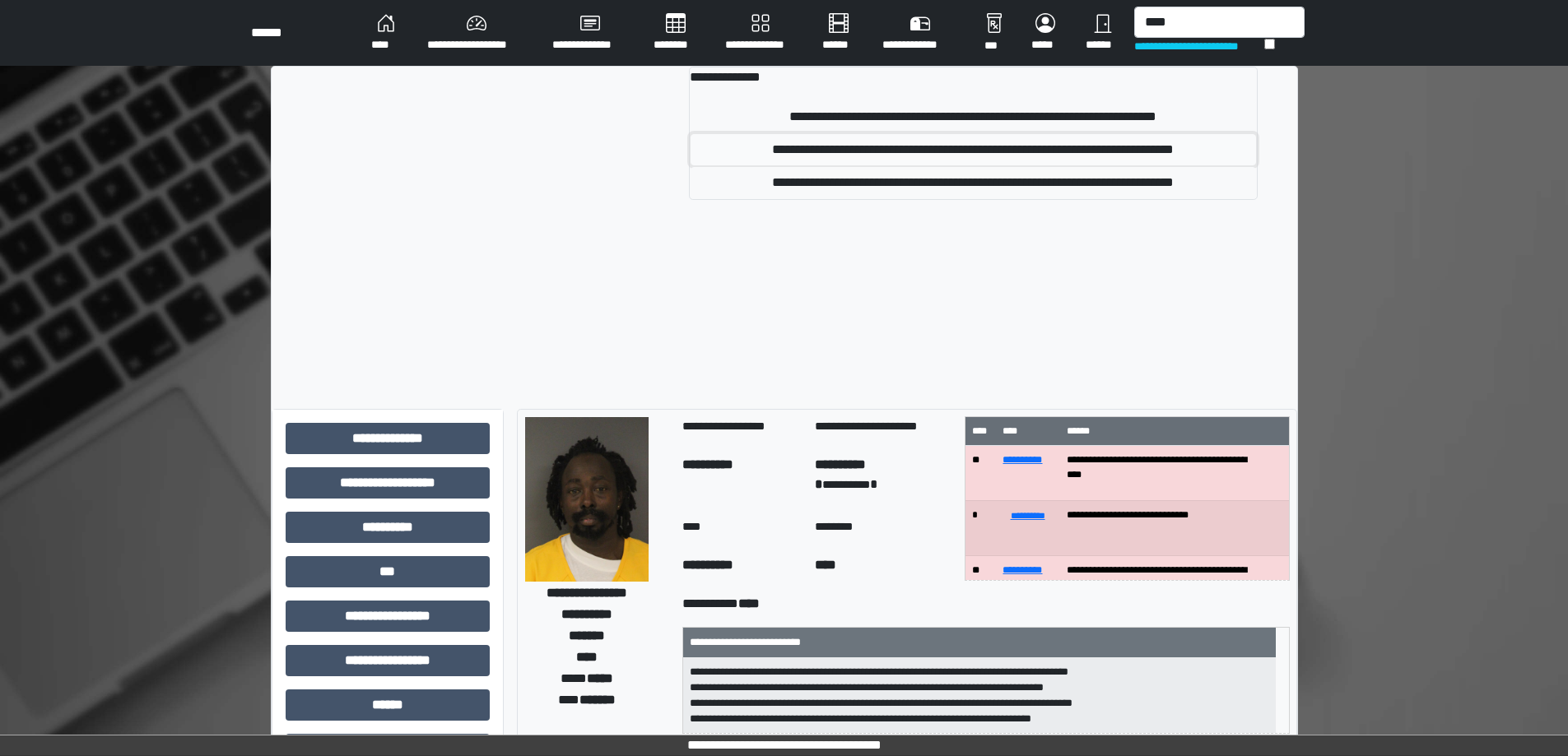 click on "**********" at bounding box center [973, 150] 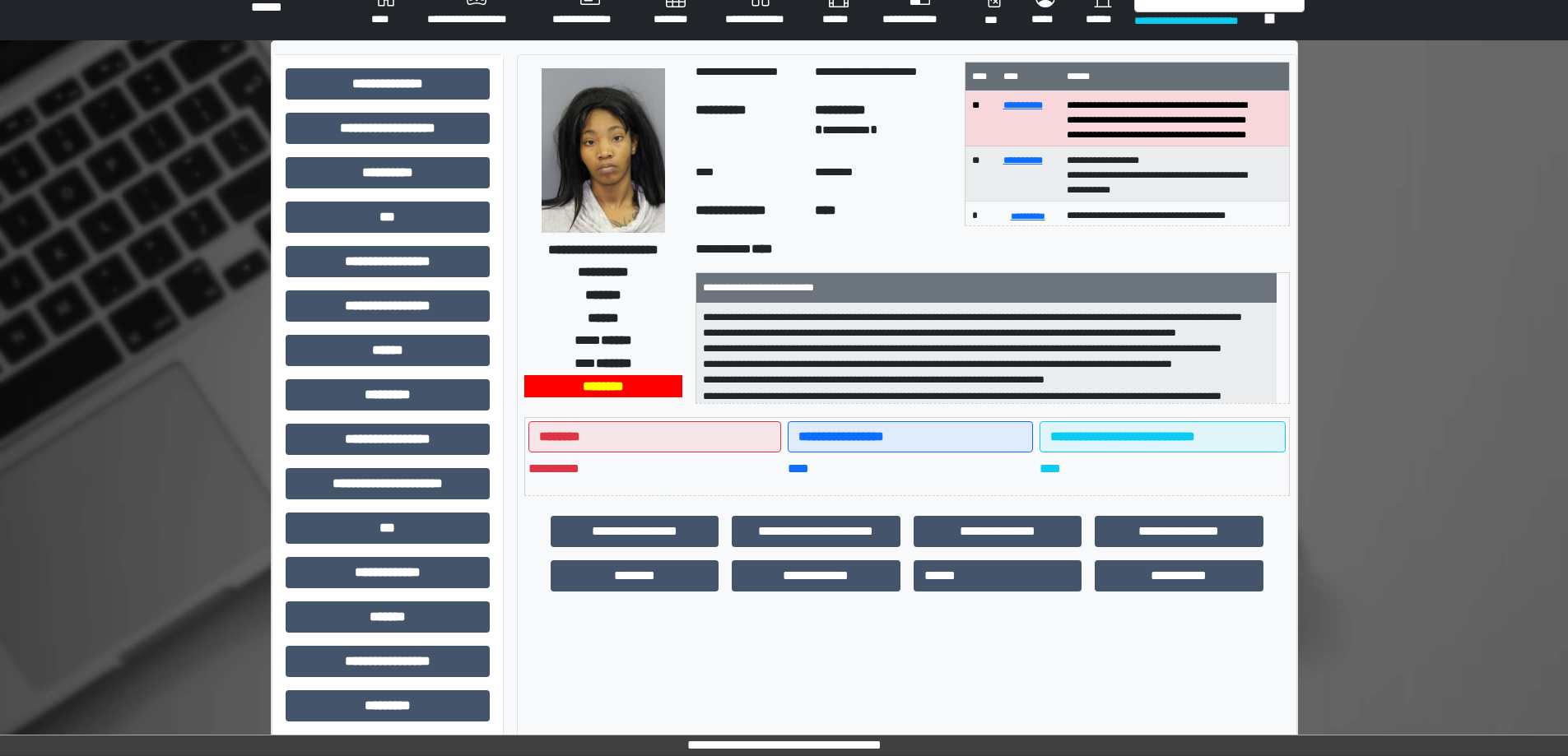 scroll, scrollTop: 0, scrollLeft: 0, axis: both 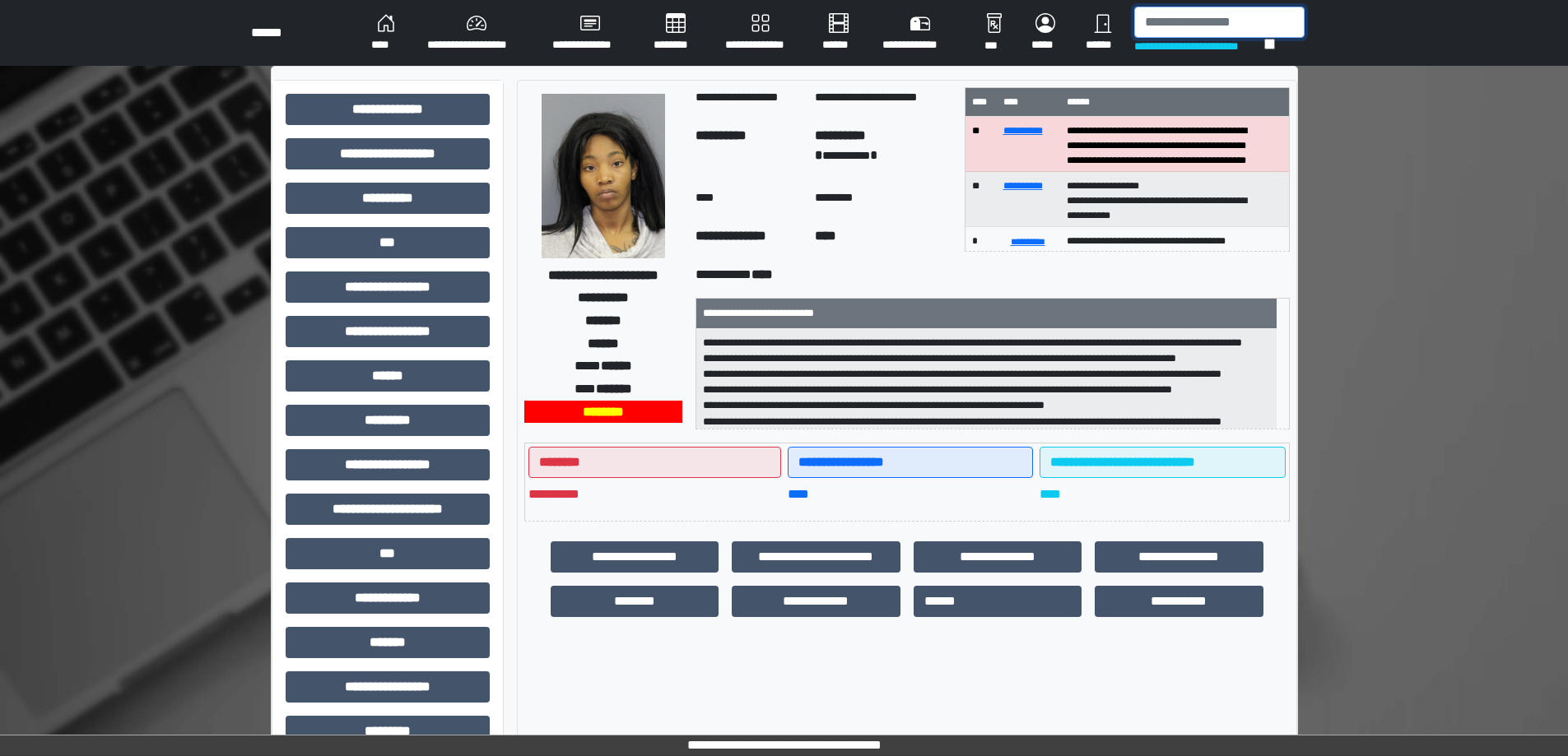 click at bounding box center [1219, 22] 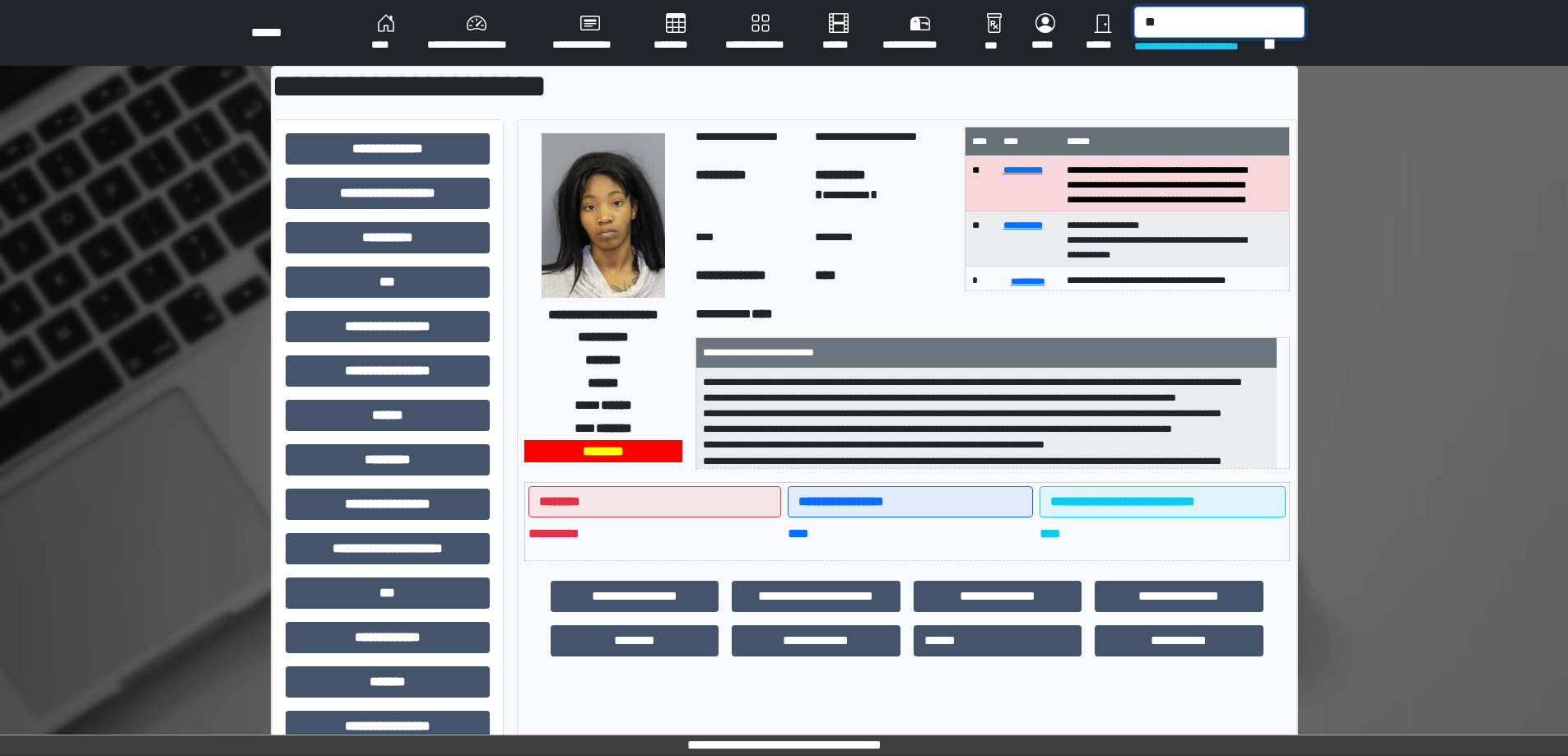 type on "*" 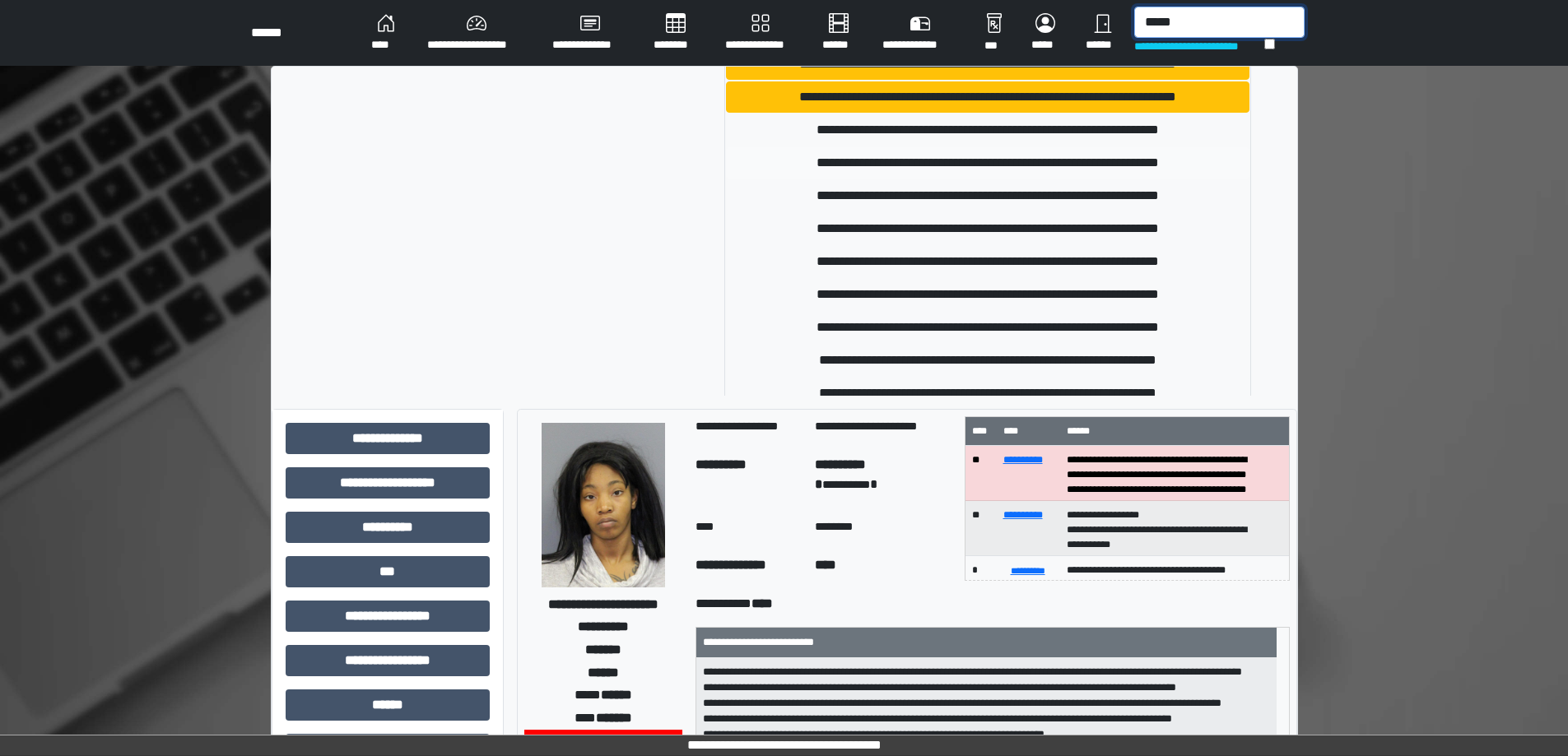 scroll, scrollTop: 772, scrollLeft: 0, axis: vertical 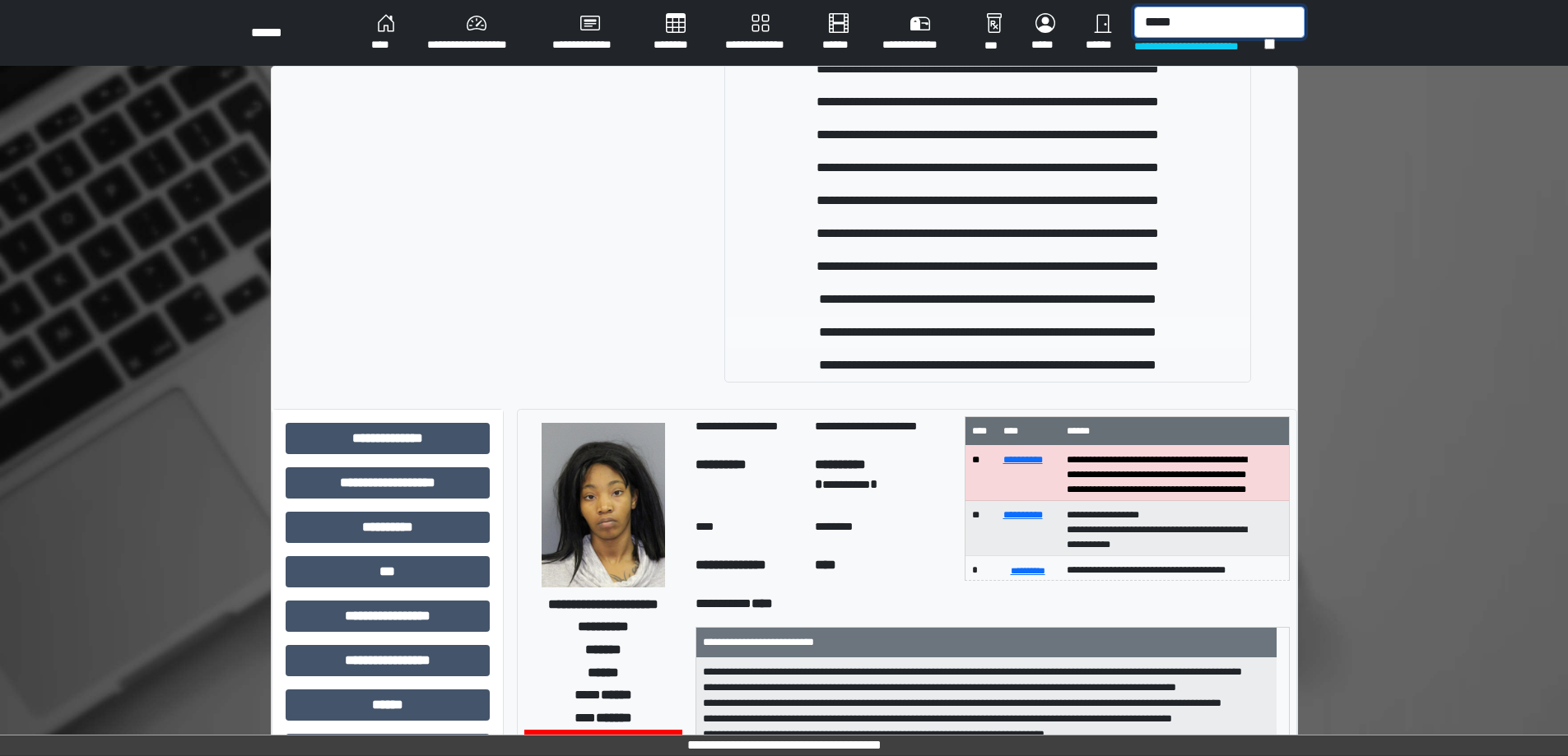type on "*****" 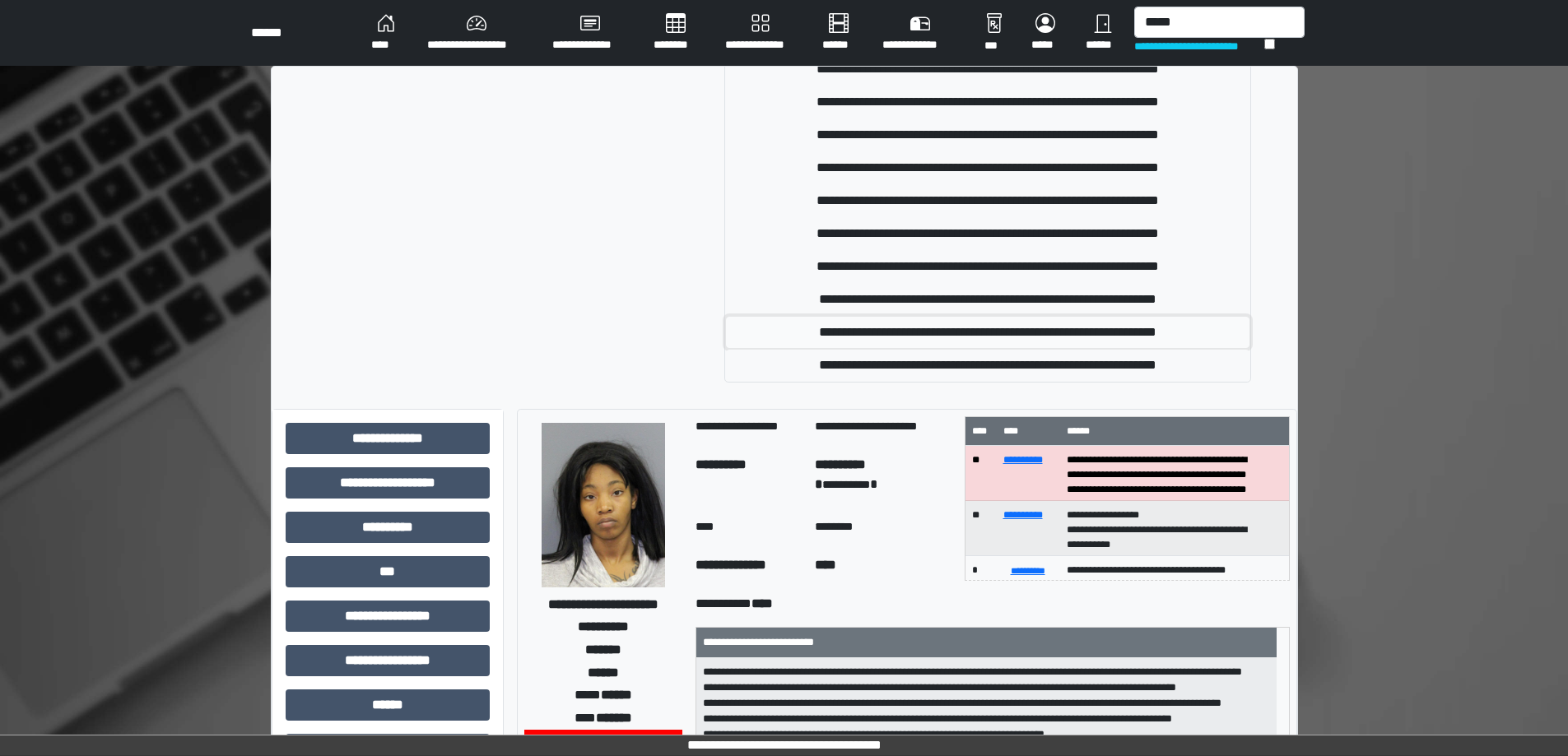click on "**********" at bounding box center (988, 332) 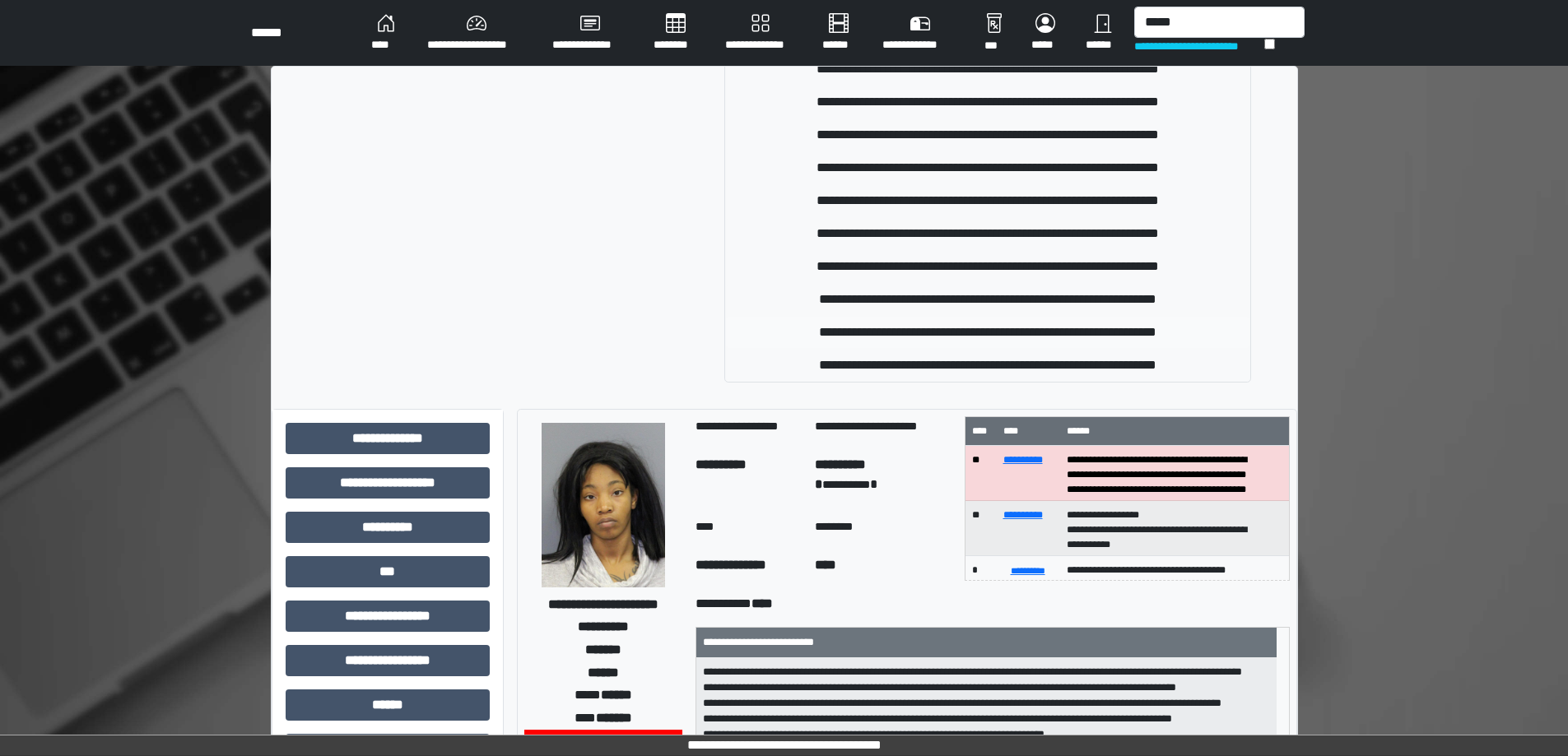 type 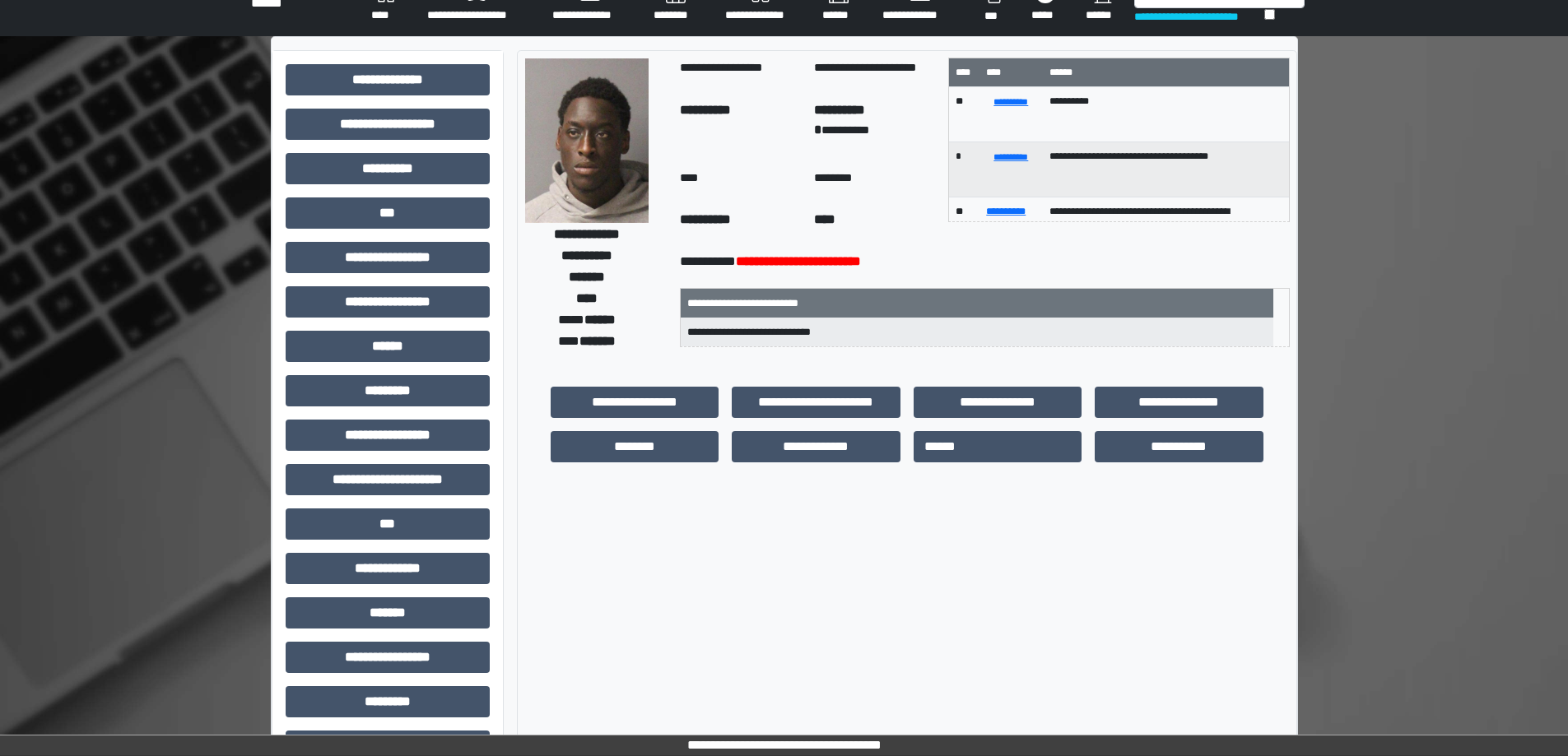 scroll, scrollTop: 0, scrollLeft: 0, axis: both 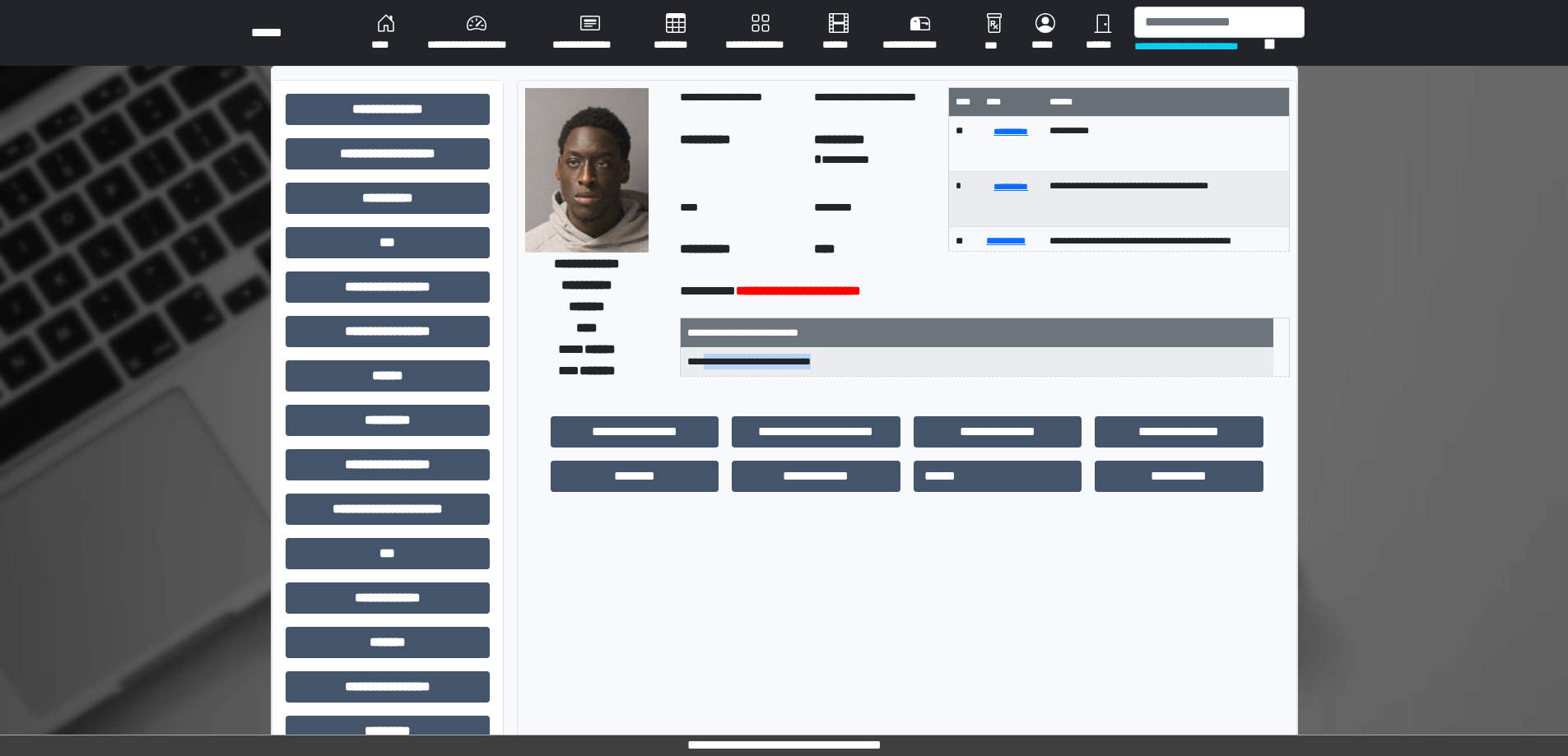 drag, startPoint x: 740, startPoint y: 359, endPoint x: 914, endPoint y: 373, distance: 174.56231 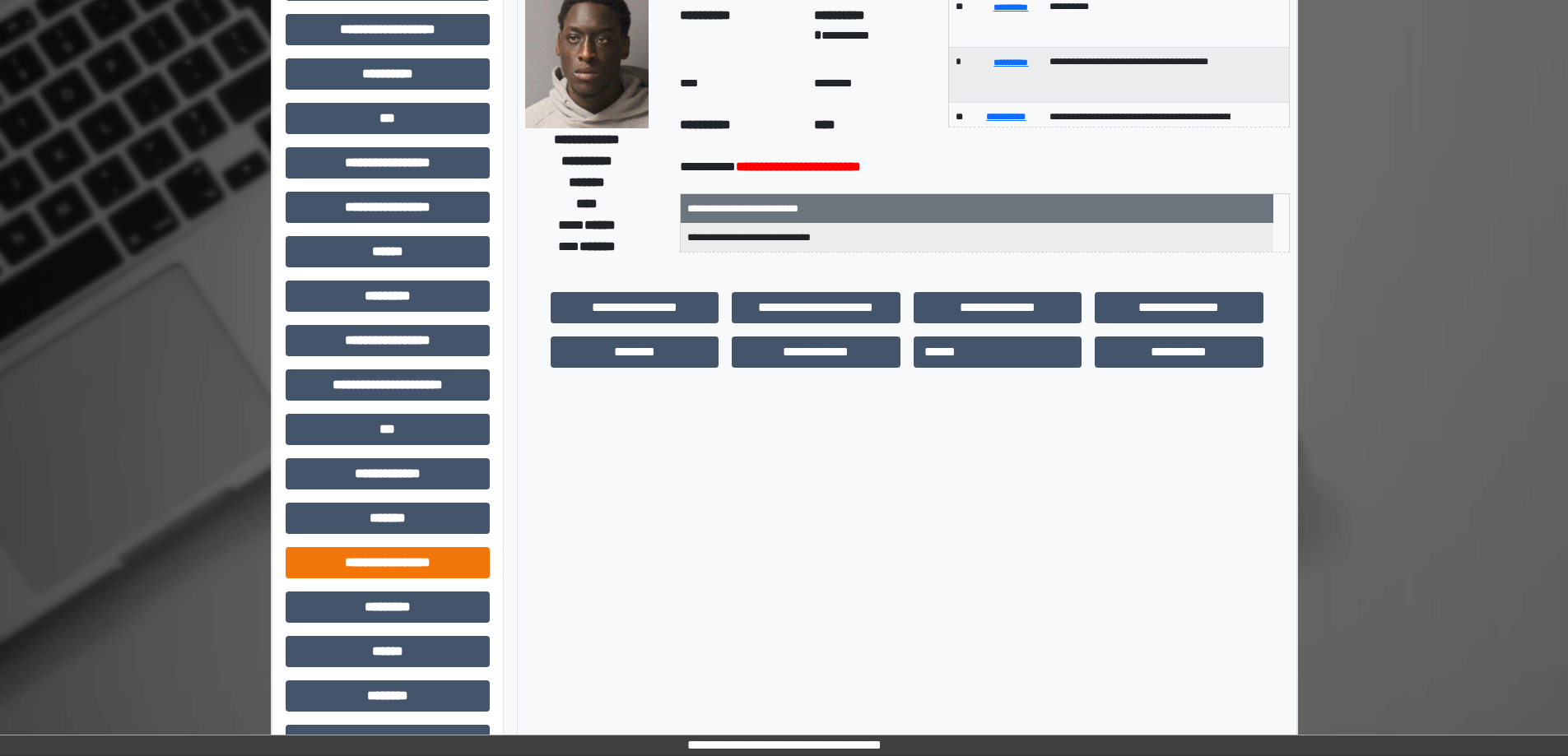 scroll, scrollTop: 210, scrollLeft: 0, axis: vertical 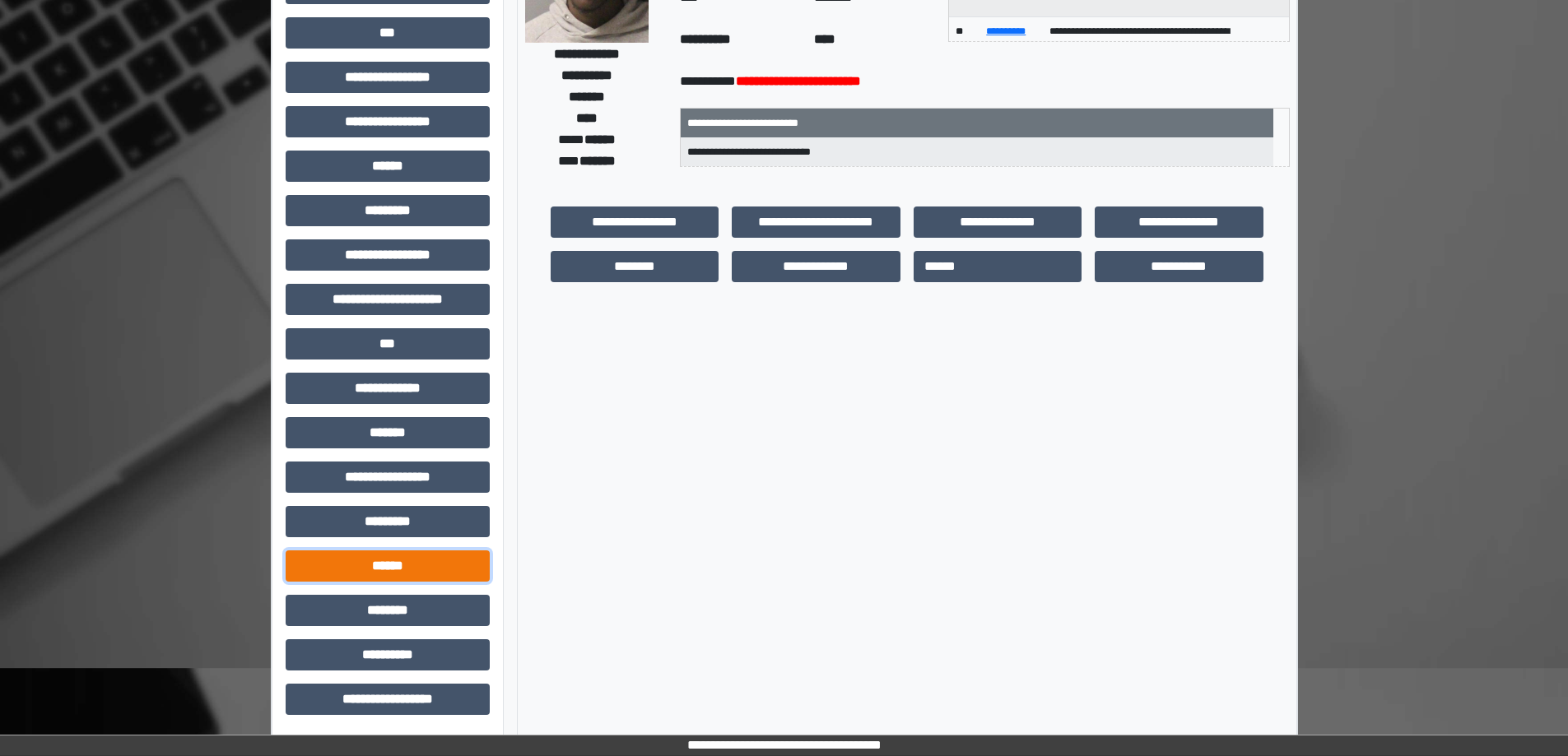 click on "******" at bounding box center (388, 566) 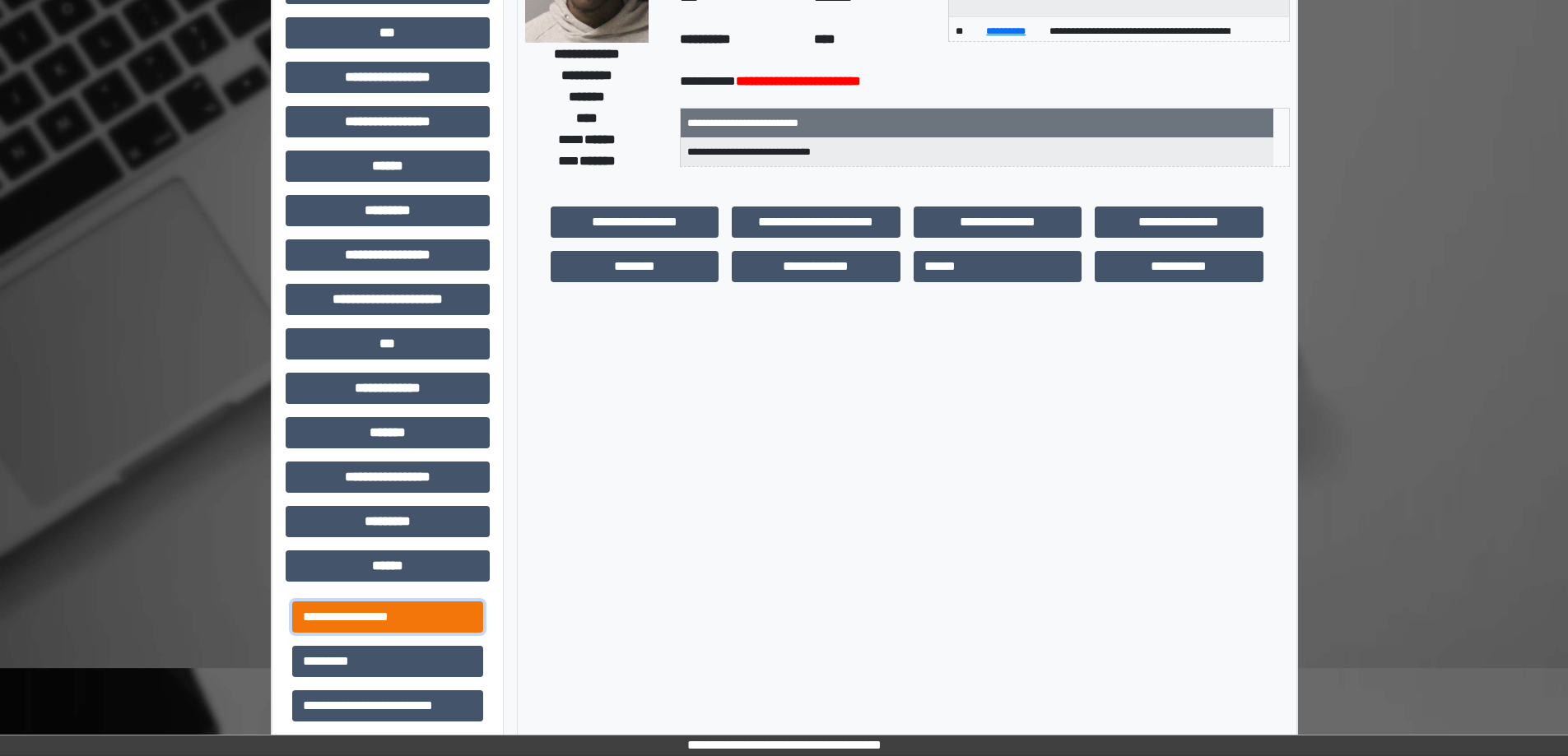 click on "**********" at bounding box center [388, 617] 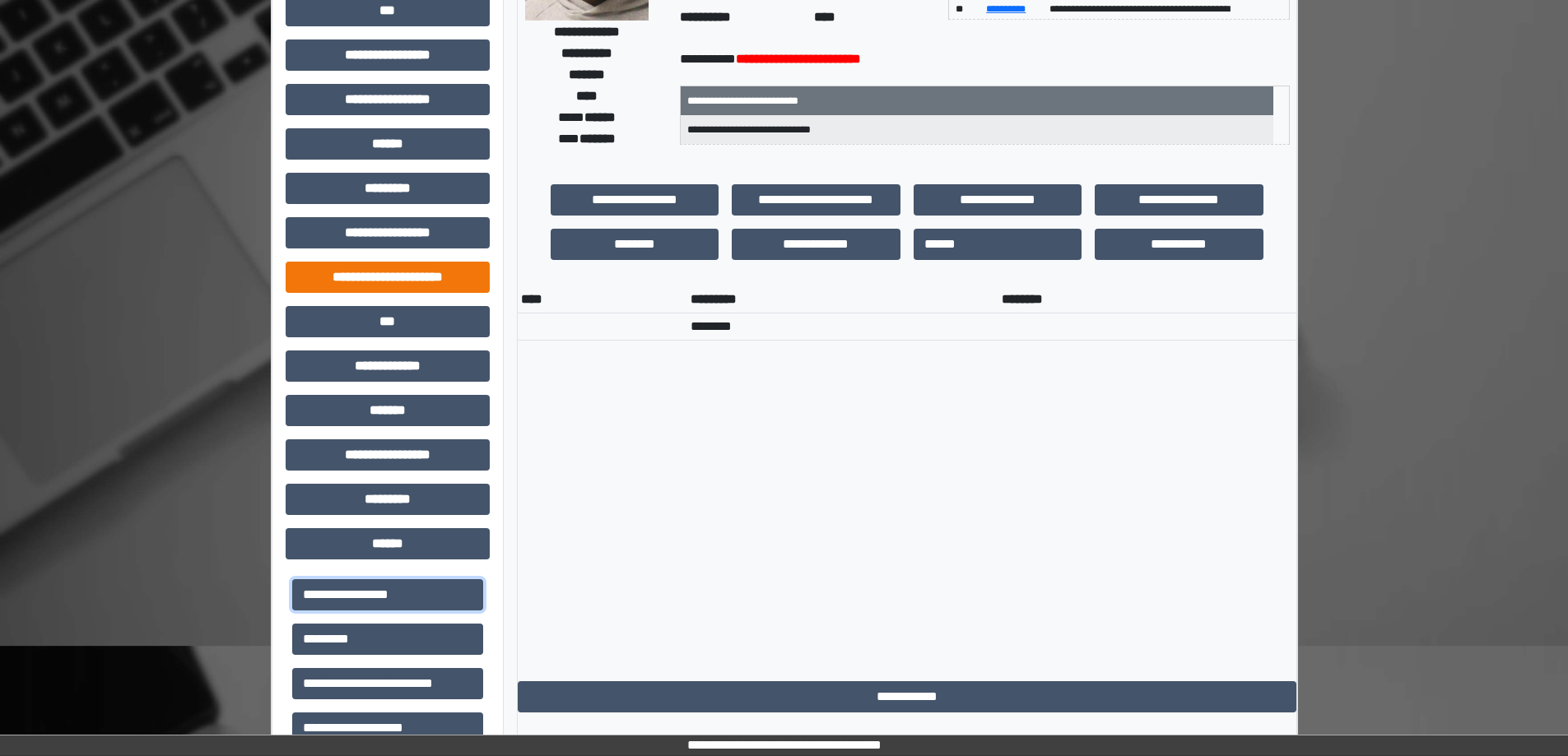 scroll, scrollTop: 0, scrollLeft: 0, axis: both 